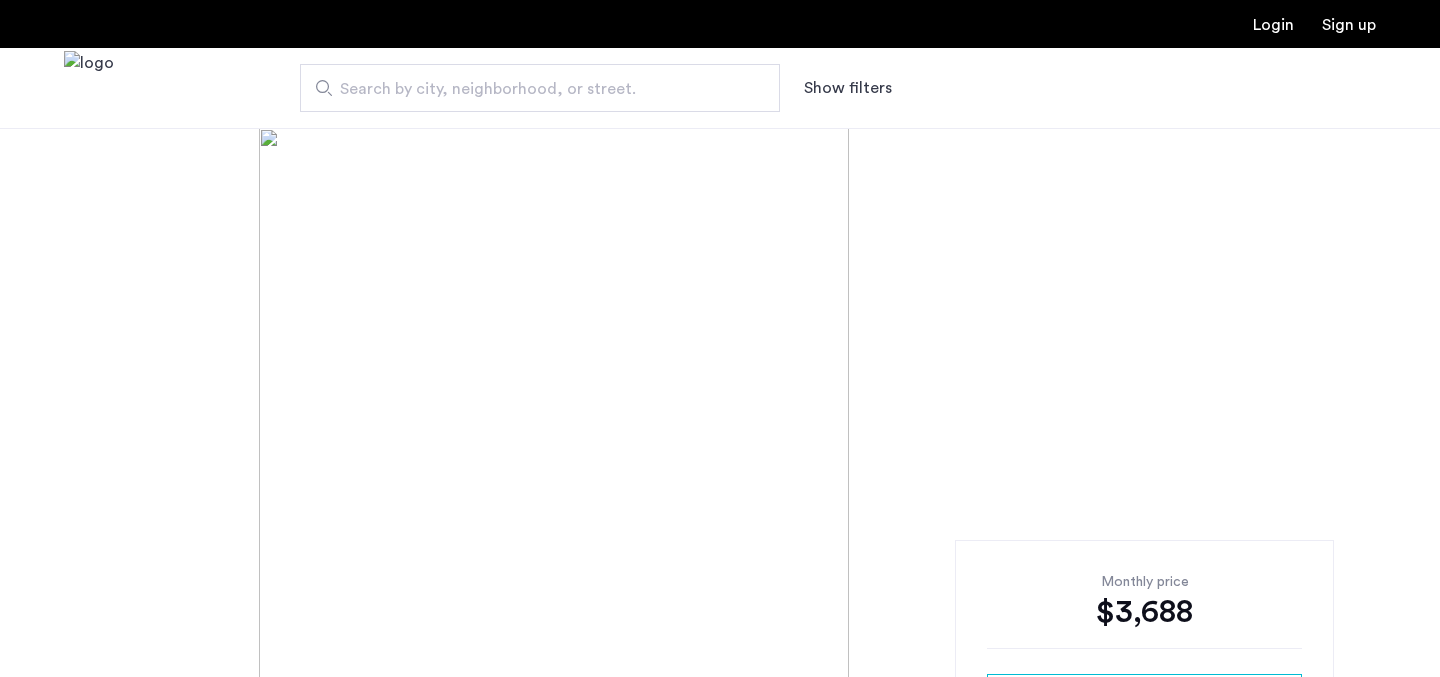 scroll, scrollTop: 0, scrollLeft: 0, axis: both 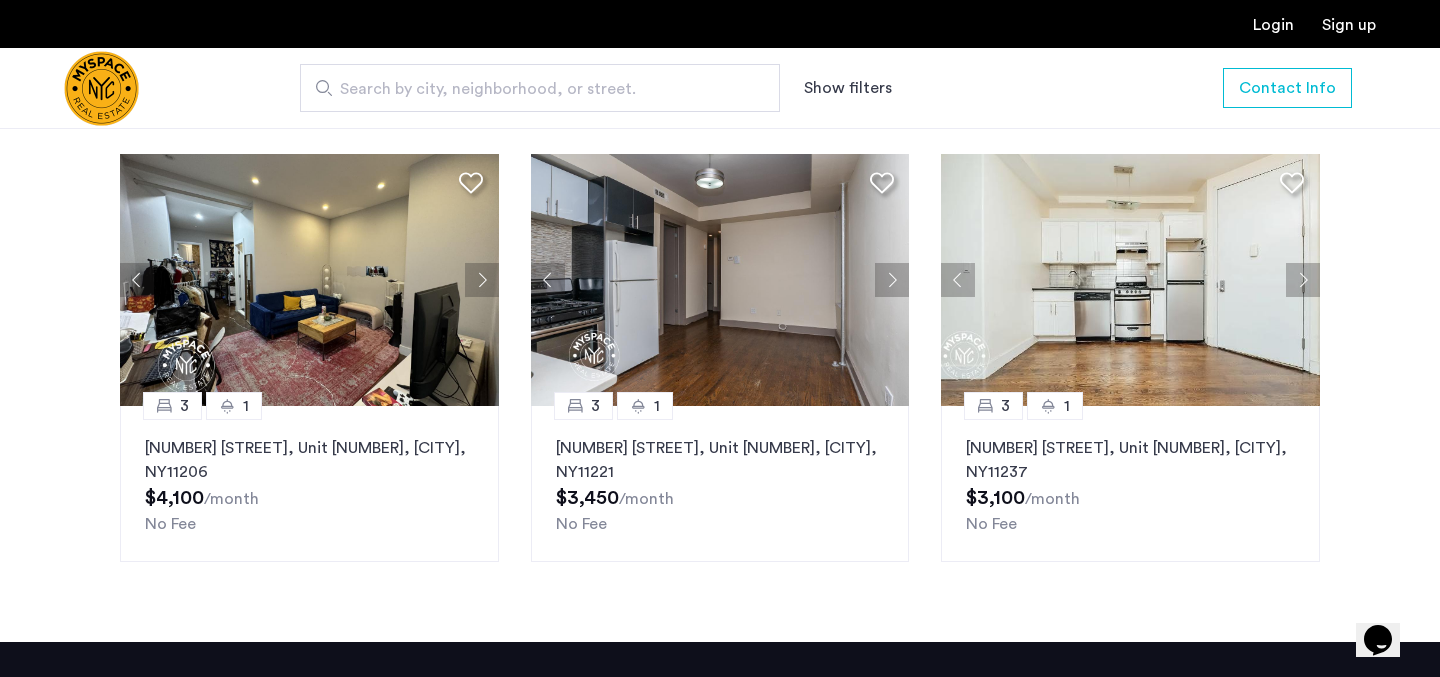 click on "Show filters" at bounding box center (848, 88) 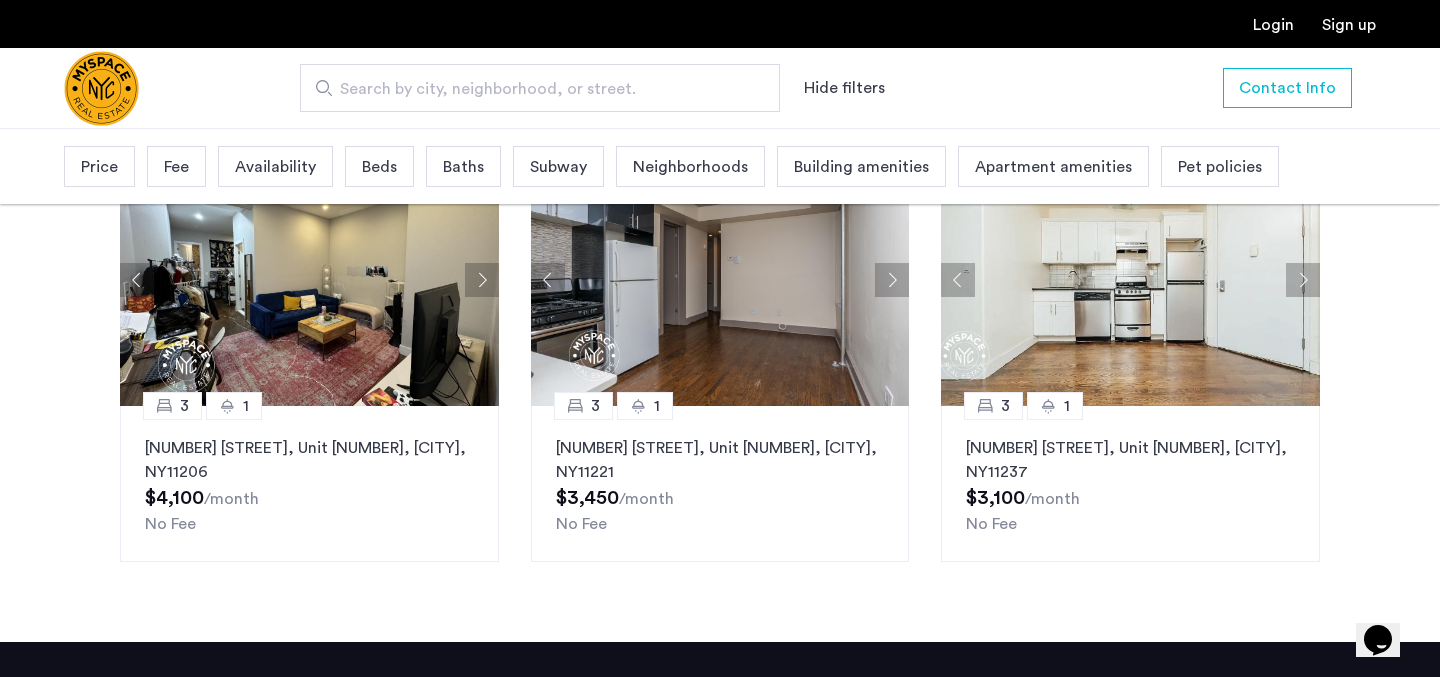 click on "Beds" at bounding box center [379, 167] 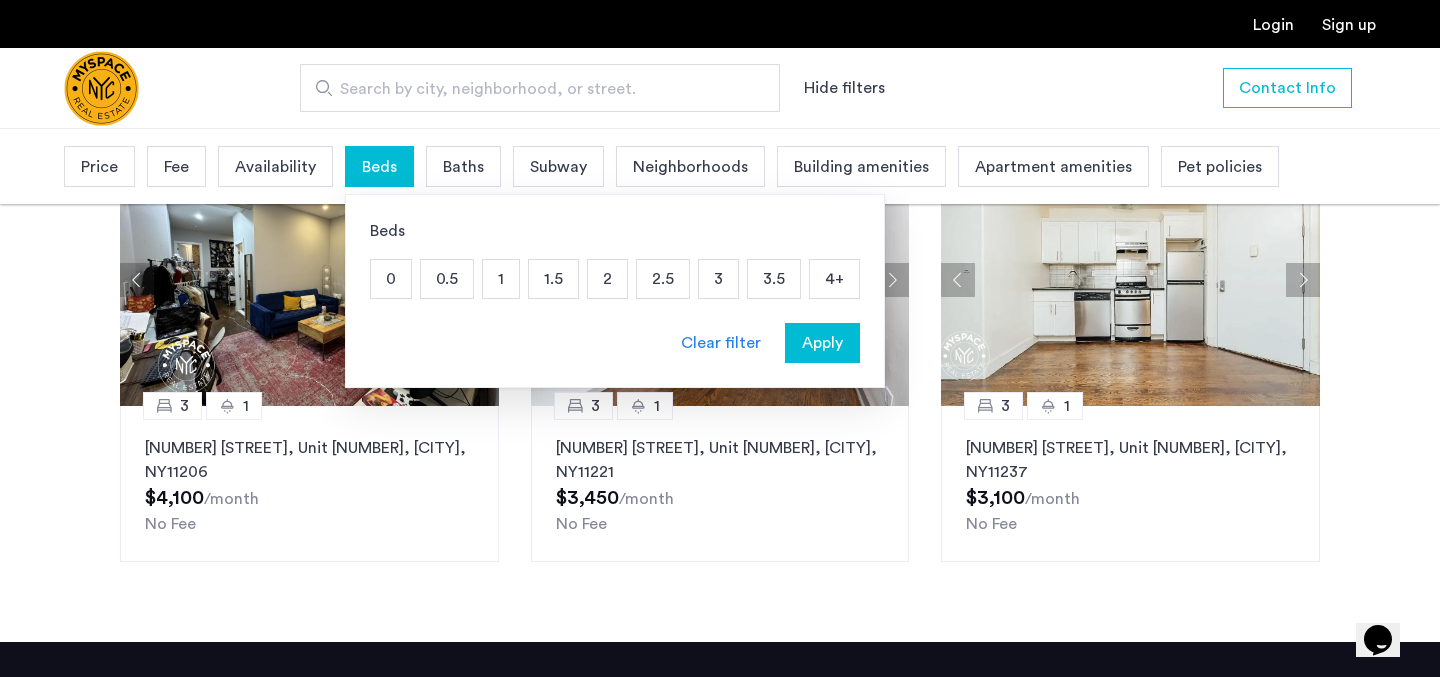 click on "3" at bounding box center [718, 279] 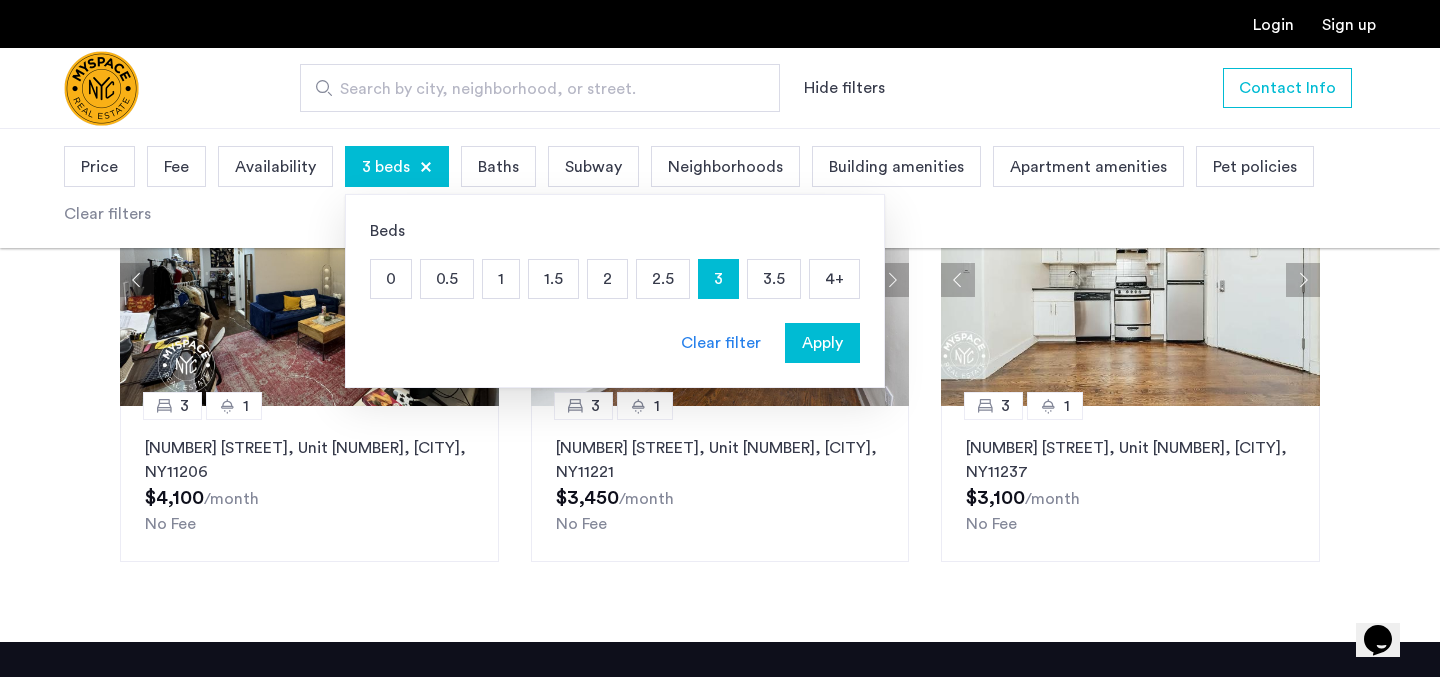 click on "Apply" at bounding box center [822, 343] 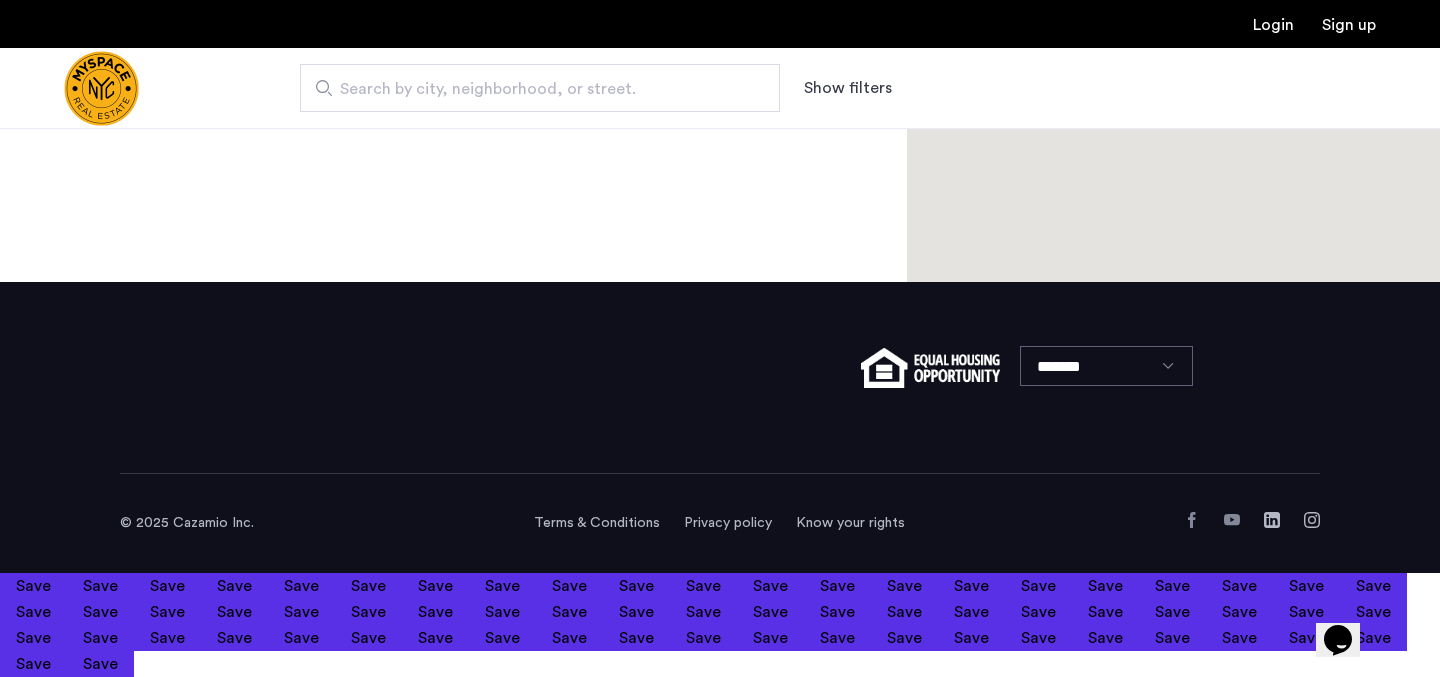 scroll, scrollTop: 0, scrollLeft: 0, axis: both 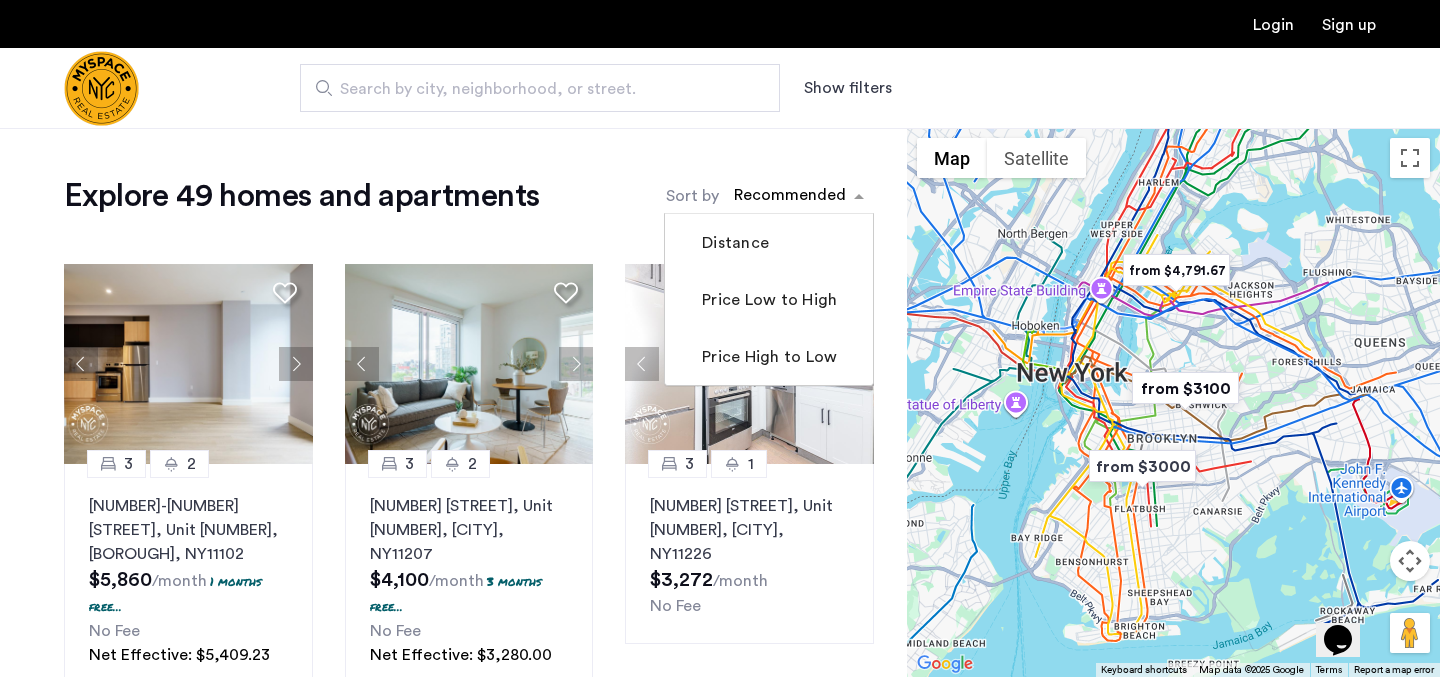 click on "Recommended  Distance   Price Low to High   Price High to Low" 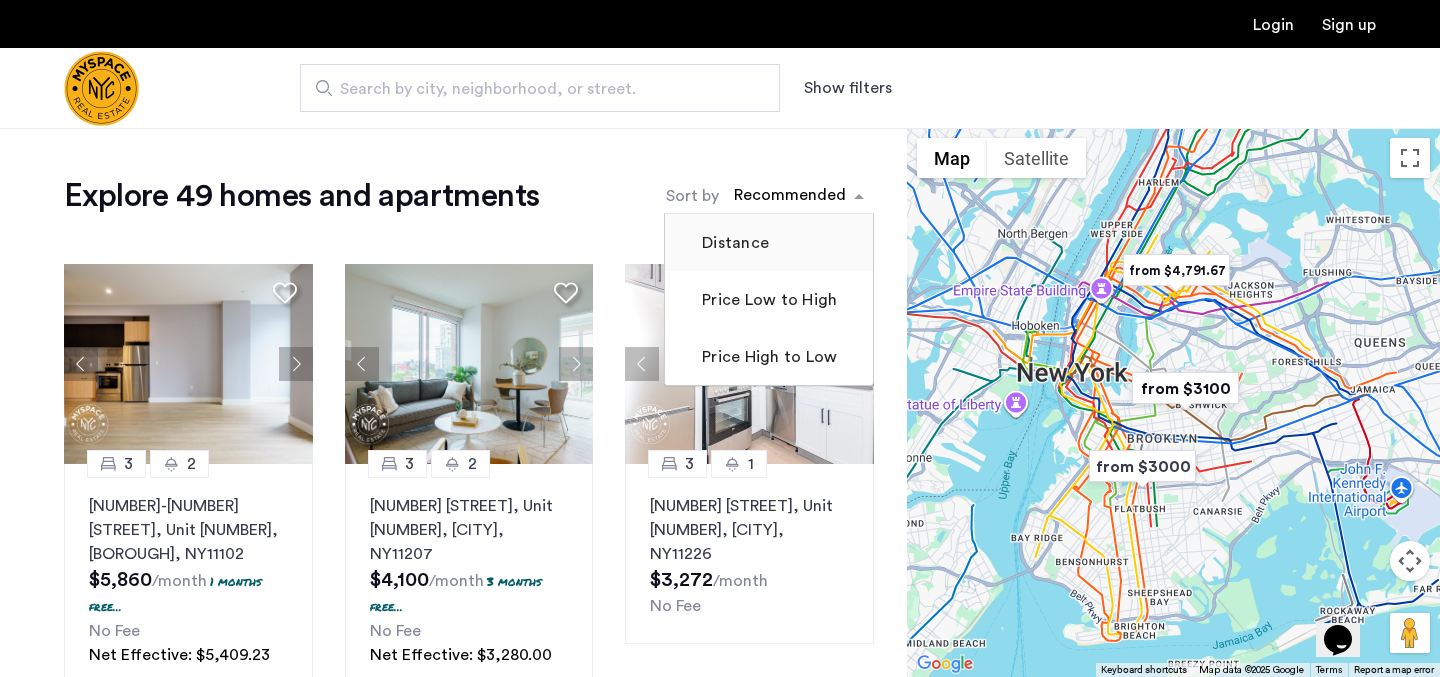 click on "Distance" at bounding box center (733, 243) 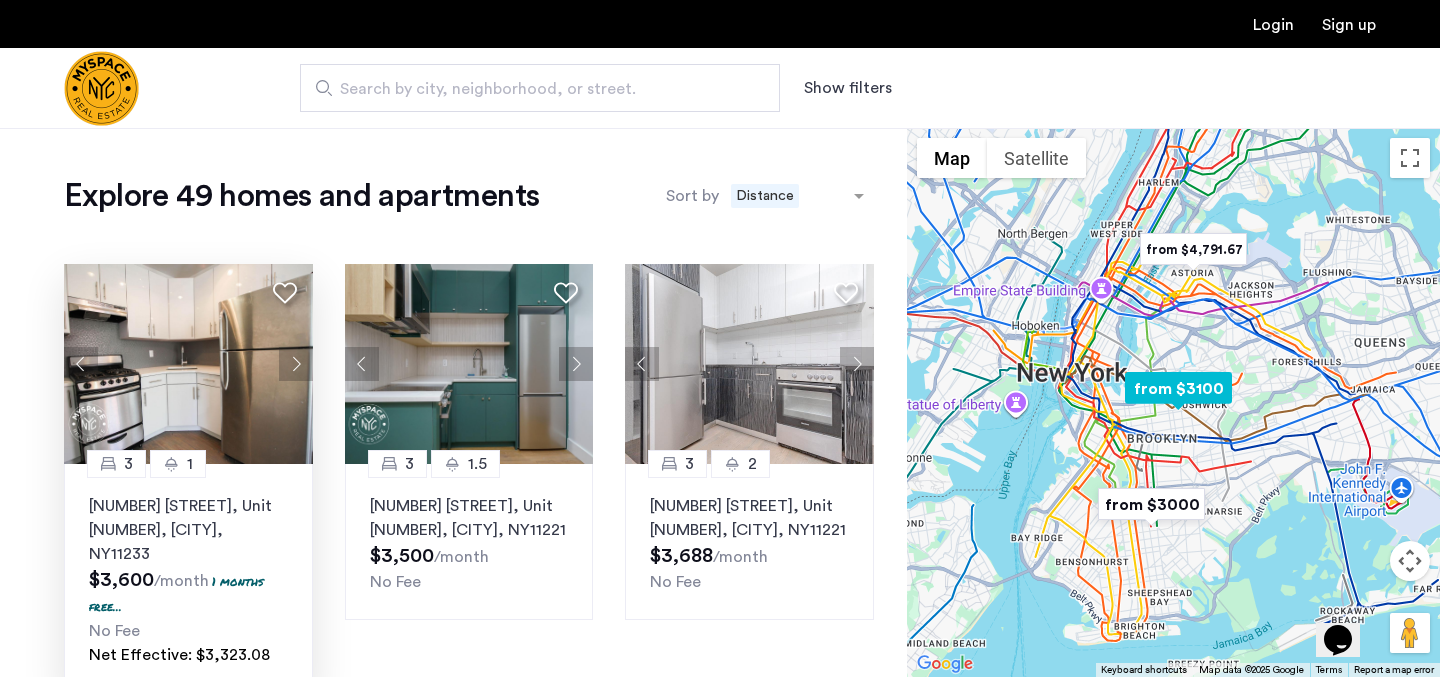 click on "364 Bainbridge St, Unit 4, Brooklyn , NY  11233" 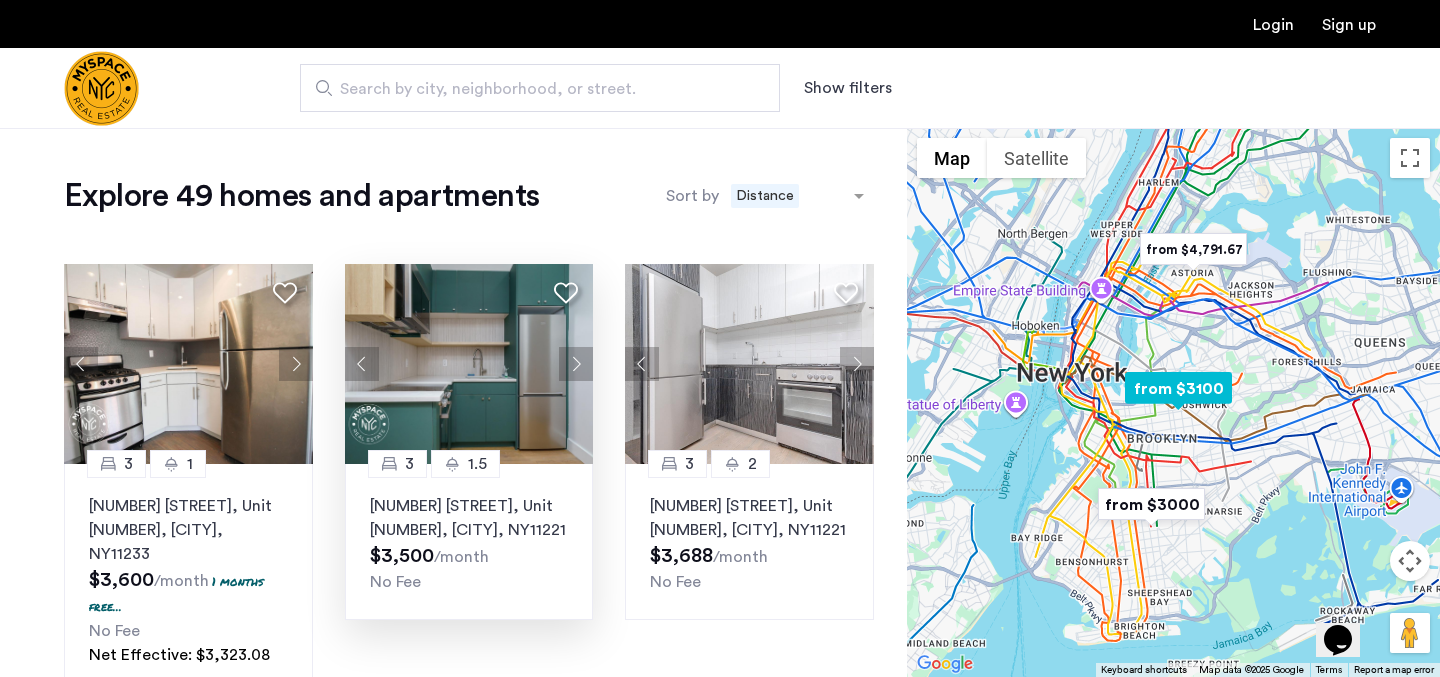 click on "1027 Putnam Avenue, Unit 3D, Brooklyn , NY  11221" 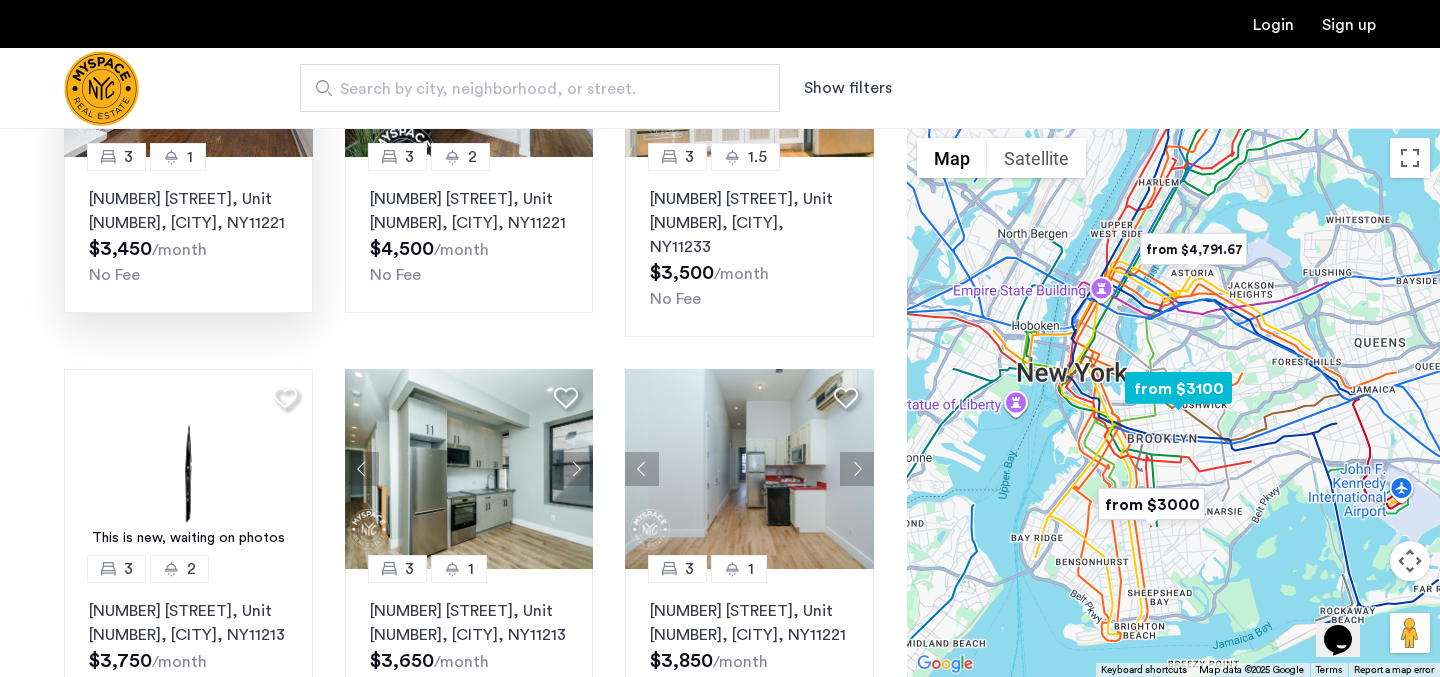 scroll, scrollTop: 771, scrollLeft: 0, axis: vertical 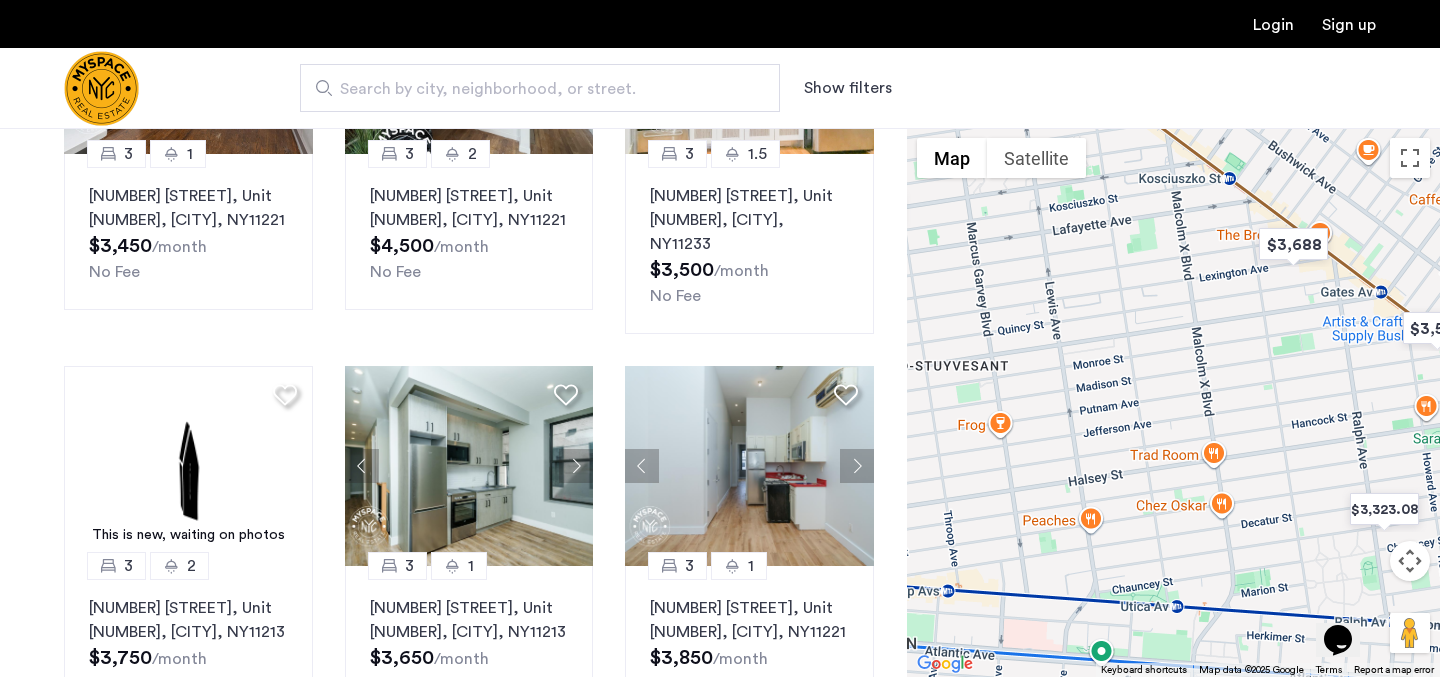 drag, startPoint x: 1299, startPoint y: 320, endPoint x: 1255, endPoint y: 464, distance: 150.57224 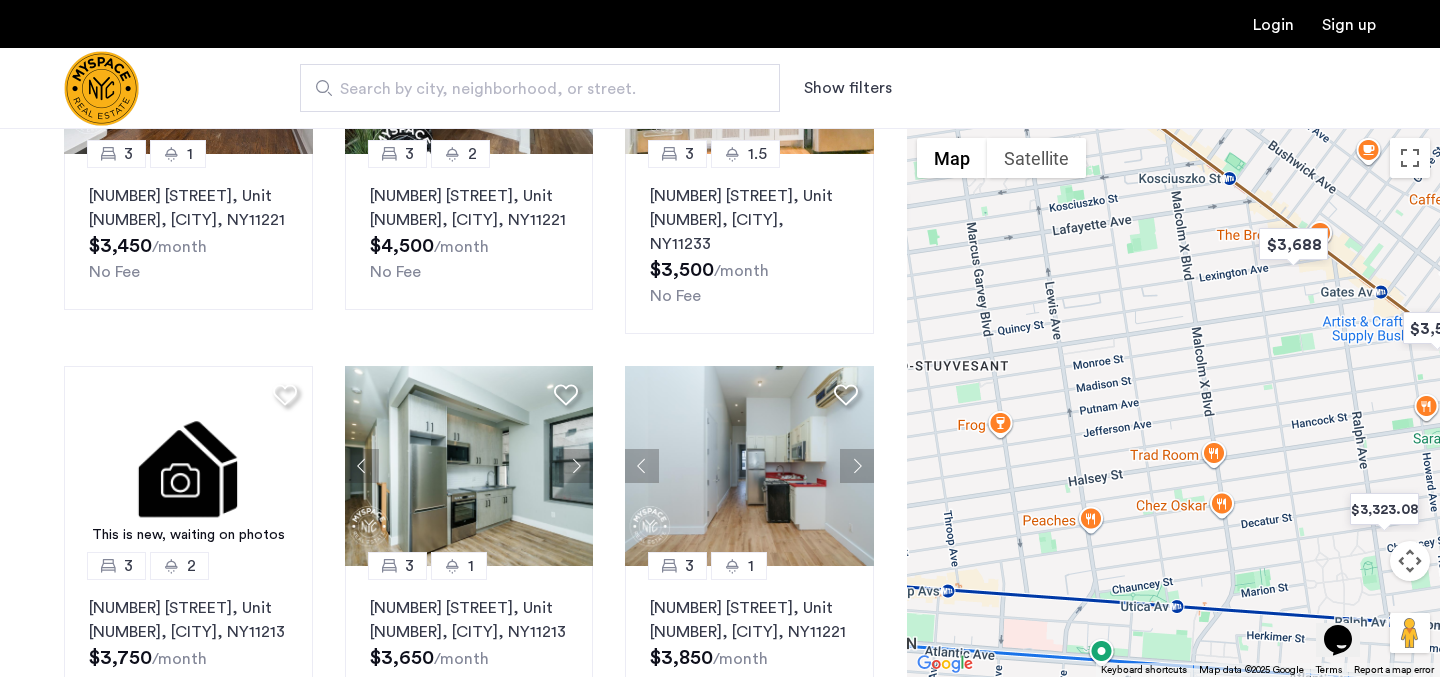 click at bounding box center (1173, 402) 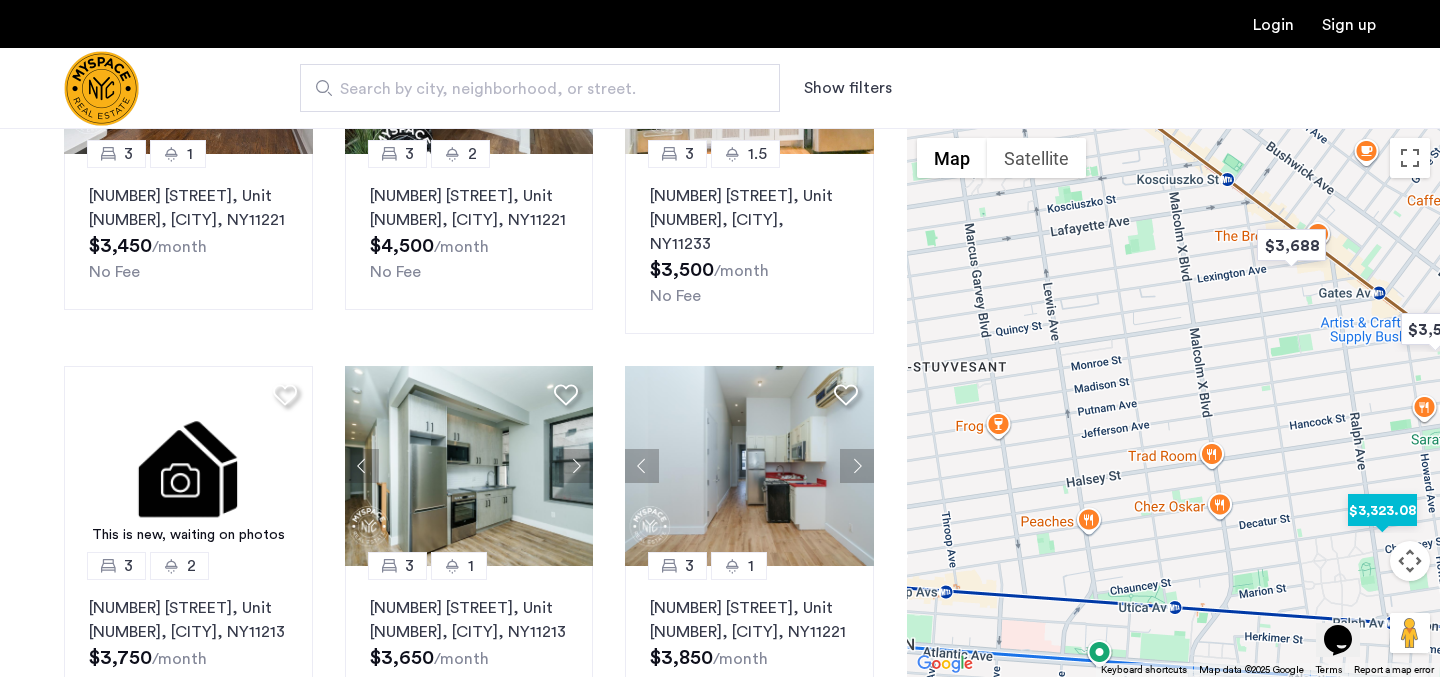 click at bounding box center (1382, 510) 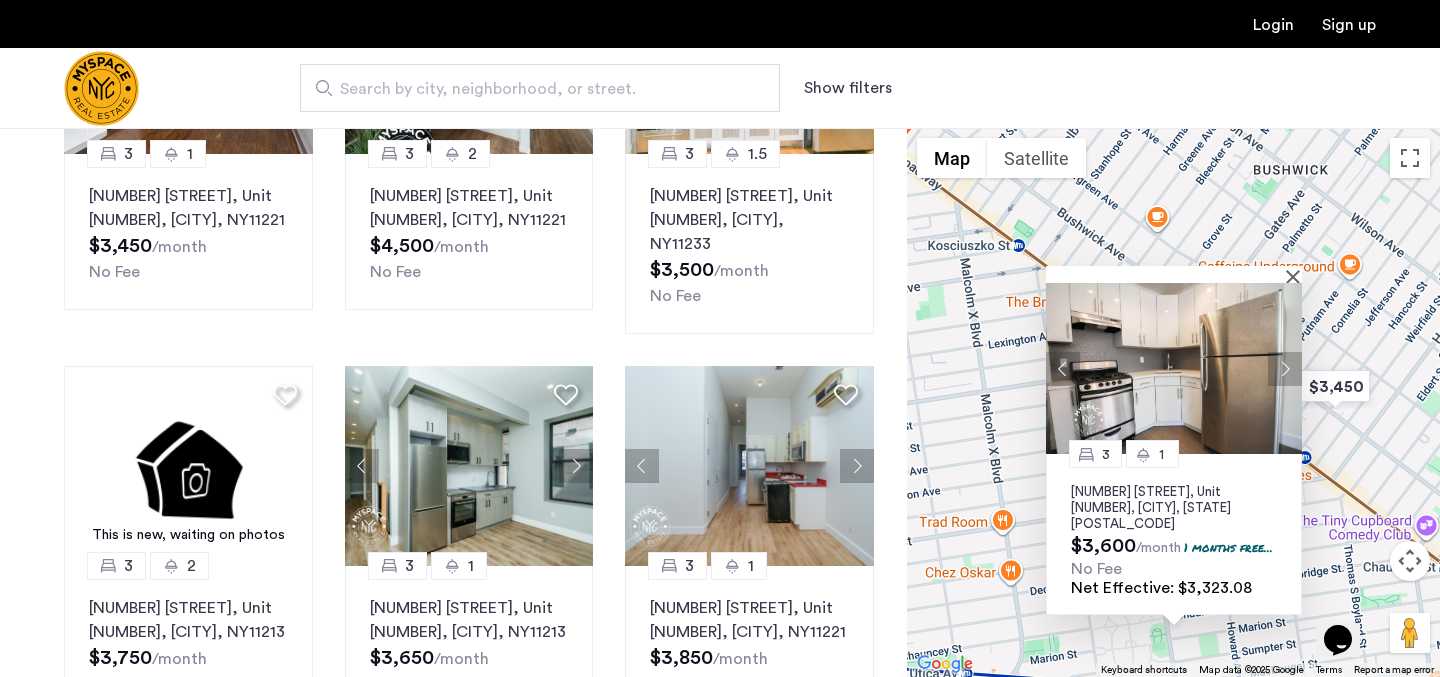 click on "3 1  364 Bainbridge St, Unit 4, Brooklyn, NY 11233  $3,600  /month  1 months free...  No Fee Net Effective: $3,323.08" at bounding box center [1173, 402] 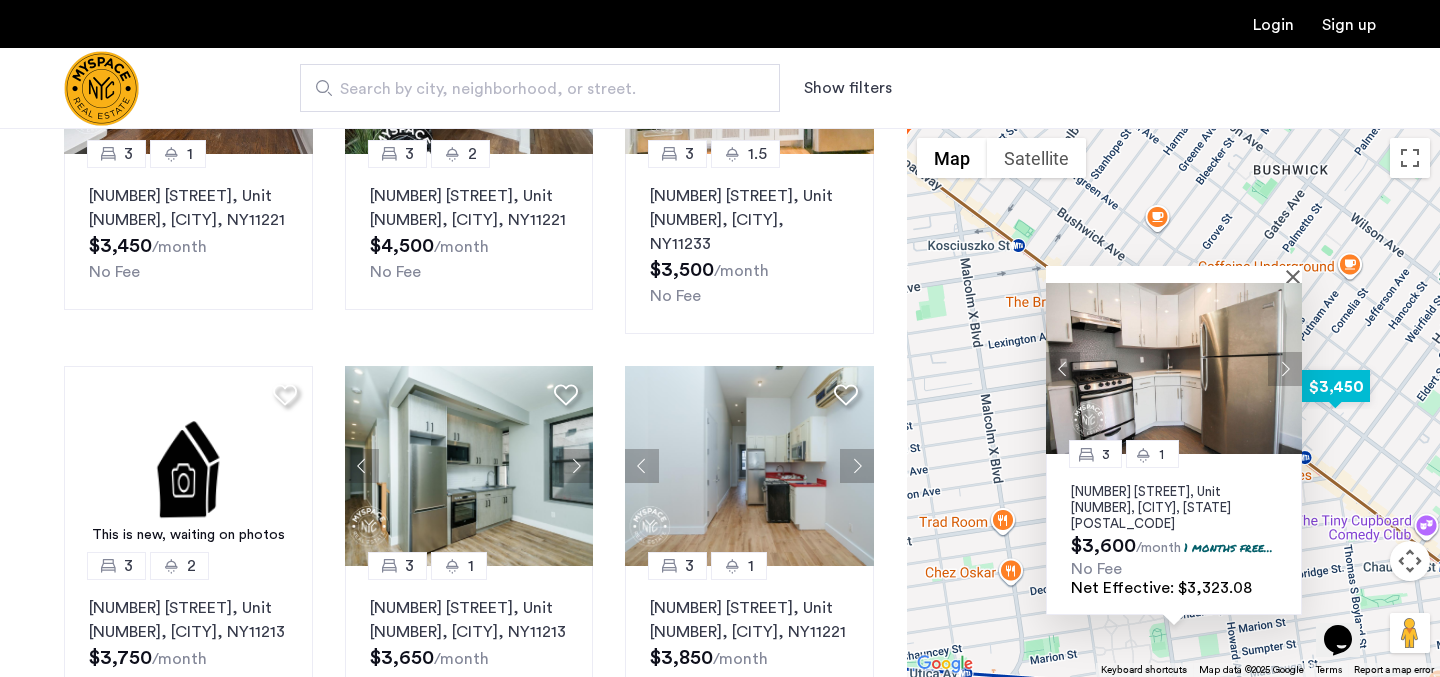 click at bounding box center [1335, 386] 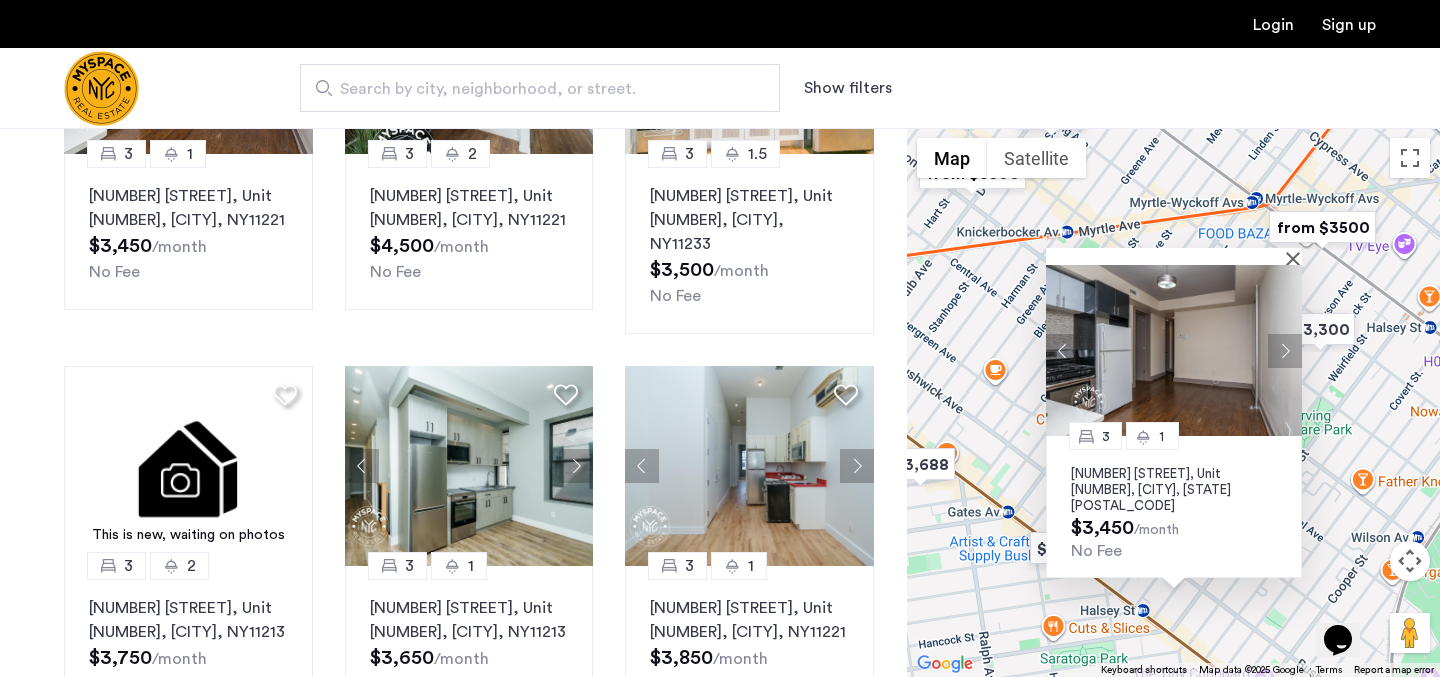 type 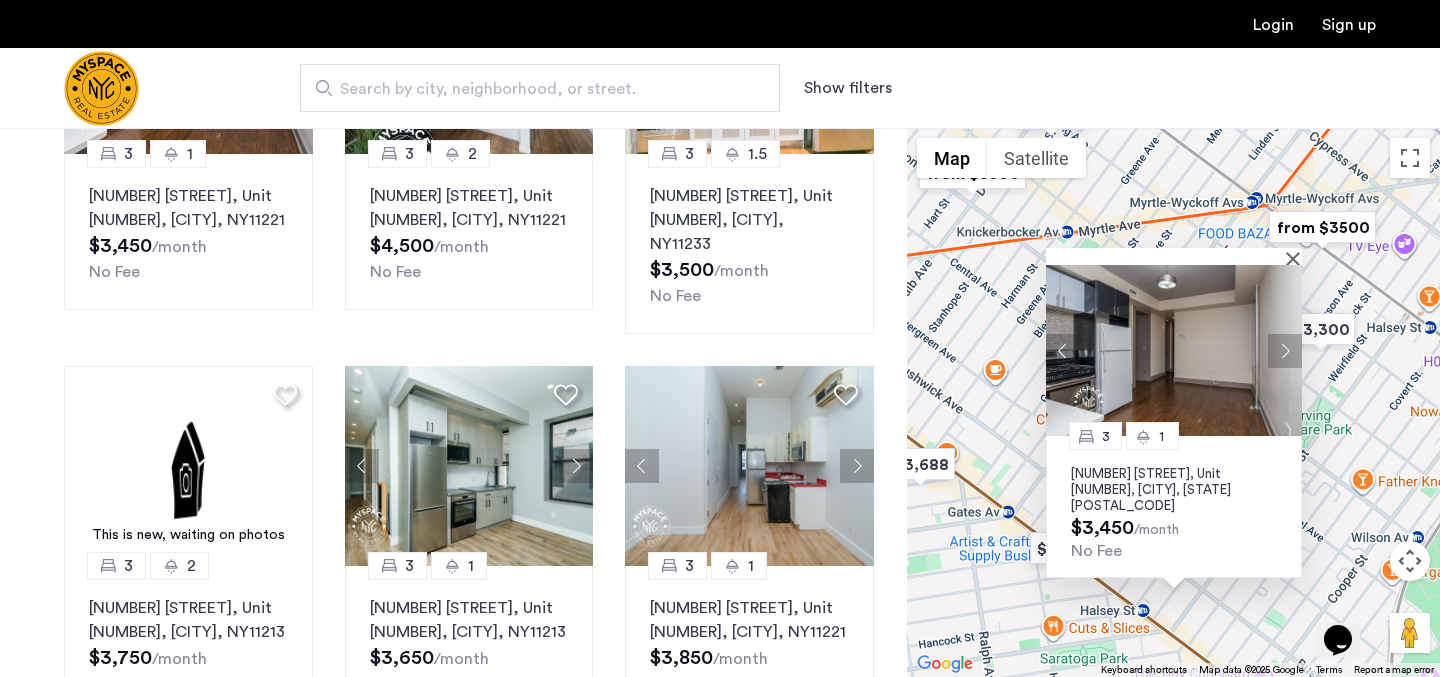 click on "1223 Bushwick Ave, Unit 5B, Brooklyn, NY 11221" at bounding box center (1174, 490) 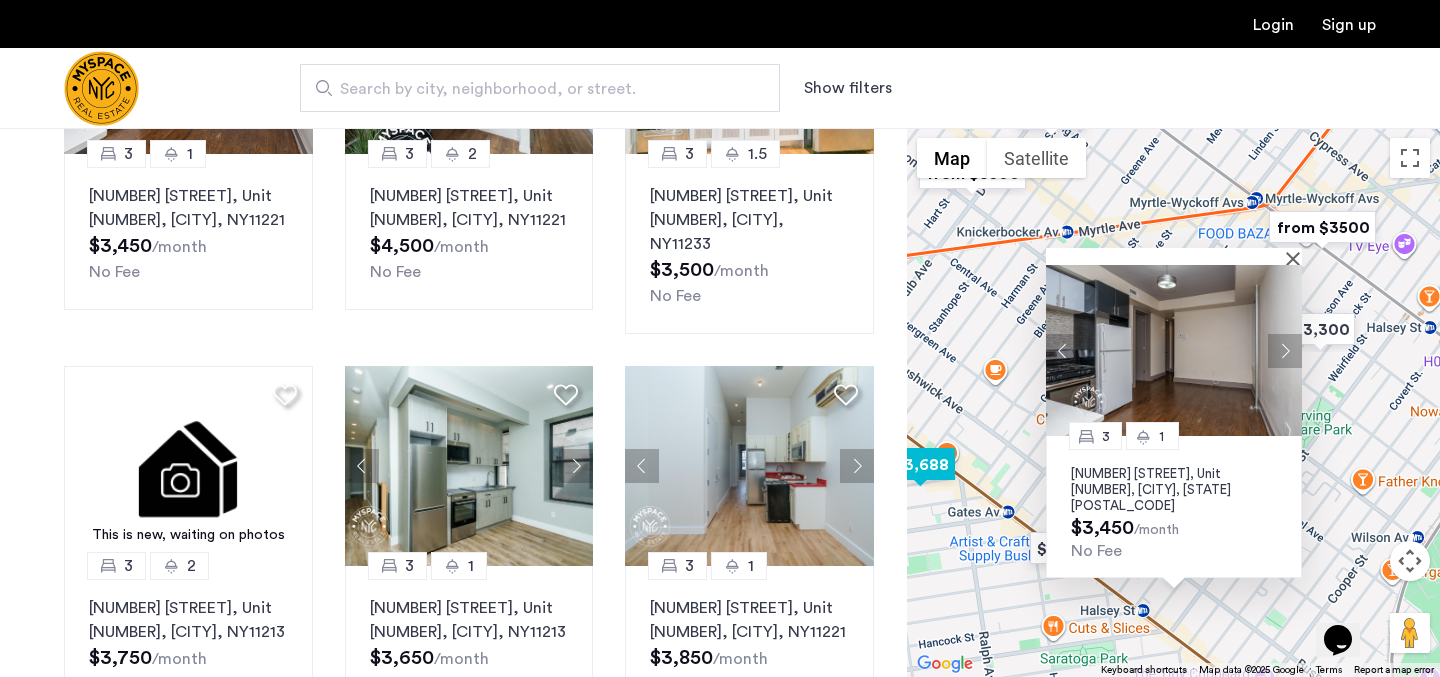 click at bounding box center (920, 464) 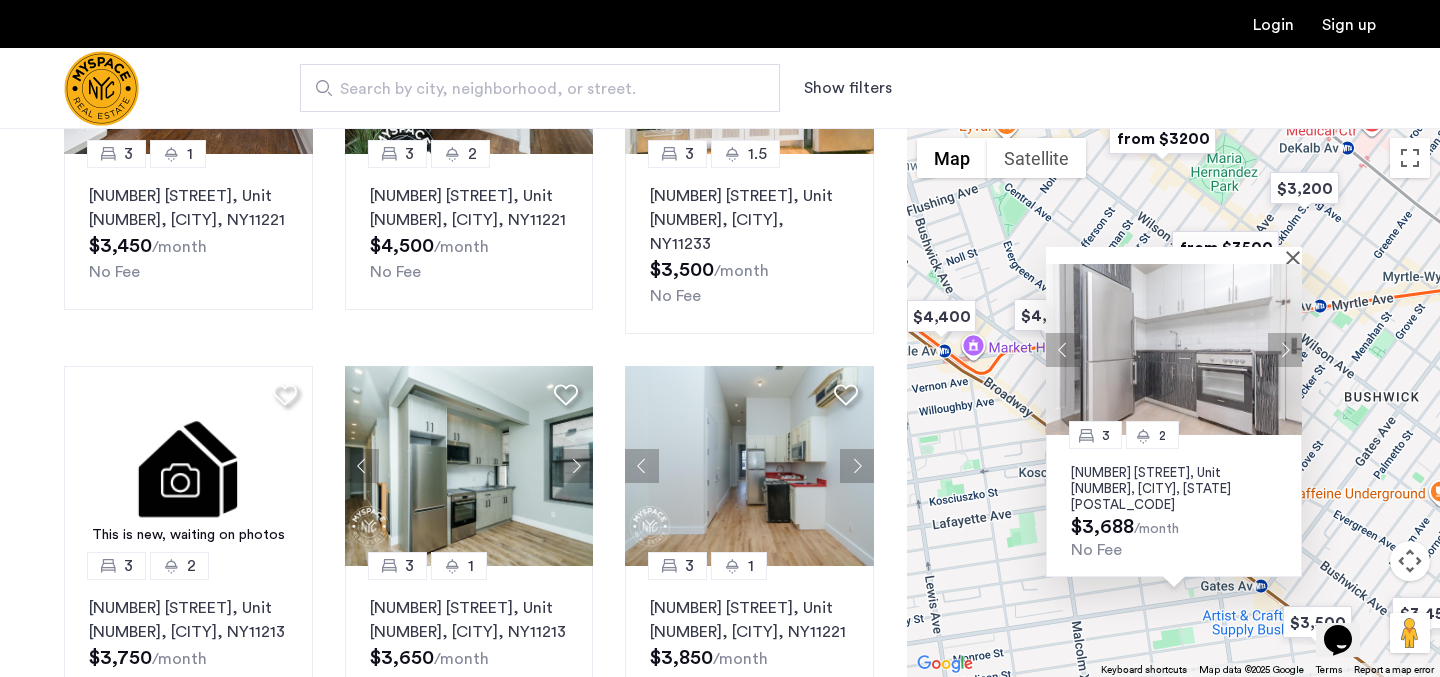 type 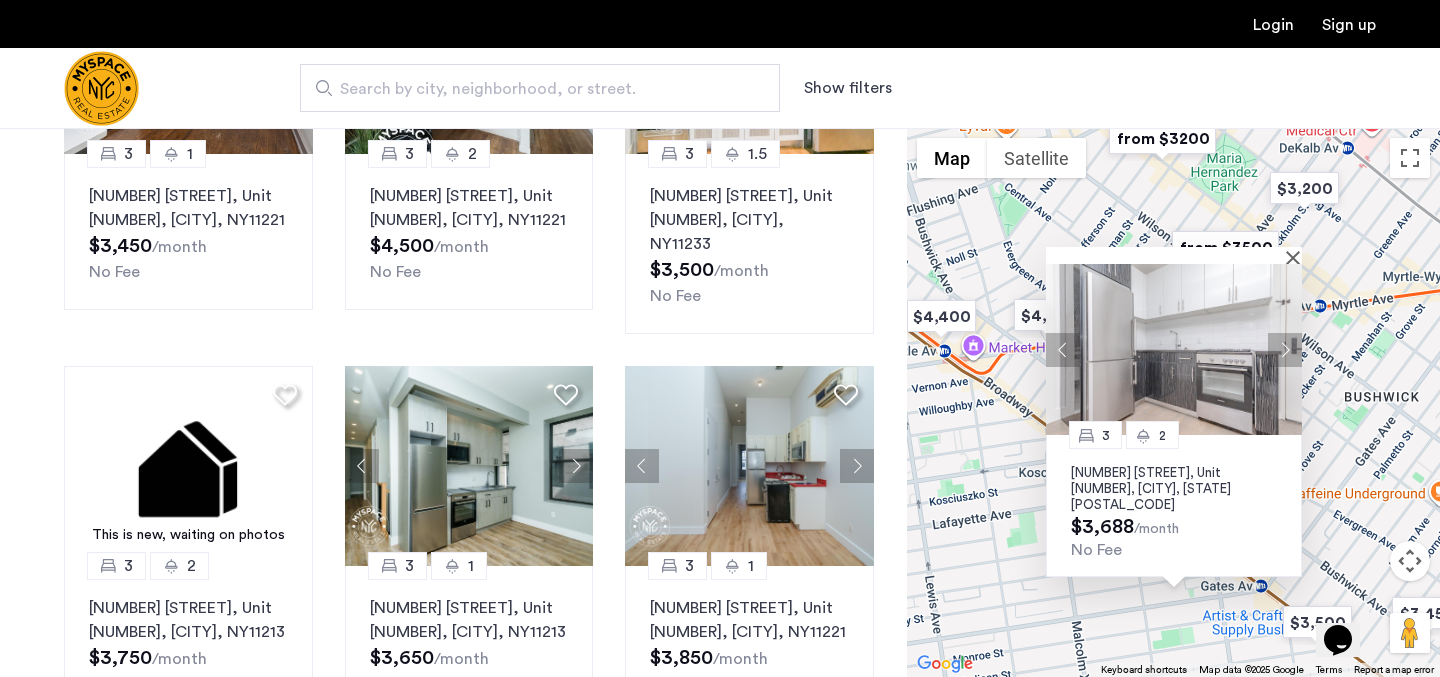 click on "824 Lexington Ave, Unit 3C, Brooklyn, NY 11221" at bounding box center (1174, 489) 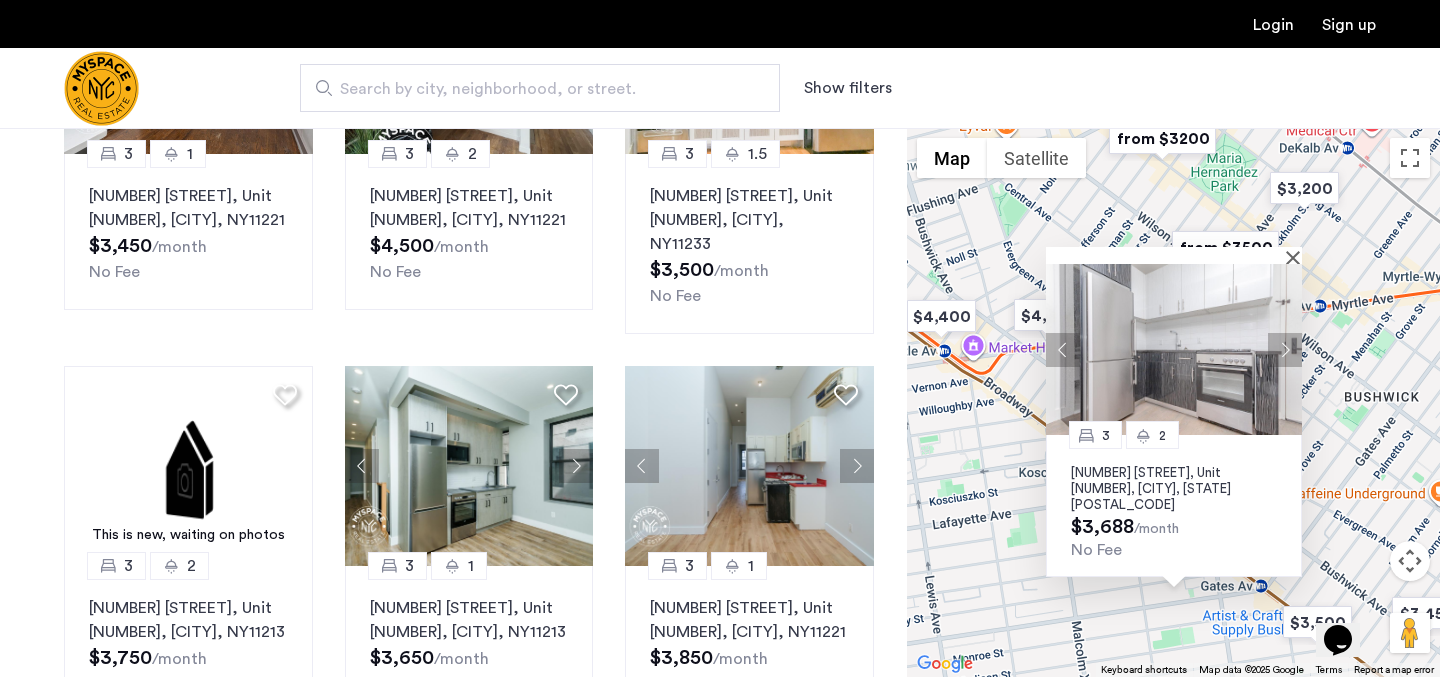 click on "3 2  824 Lexington Ave, Unit 3C, Brooklyn, NY 11221  $3,688  /month No Fee" at bounding box center [1173, 402] 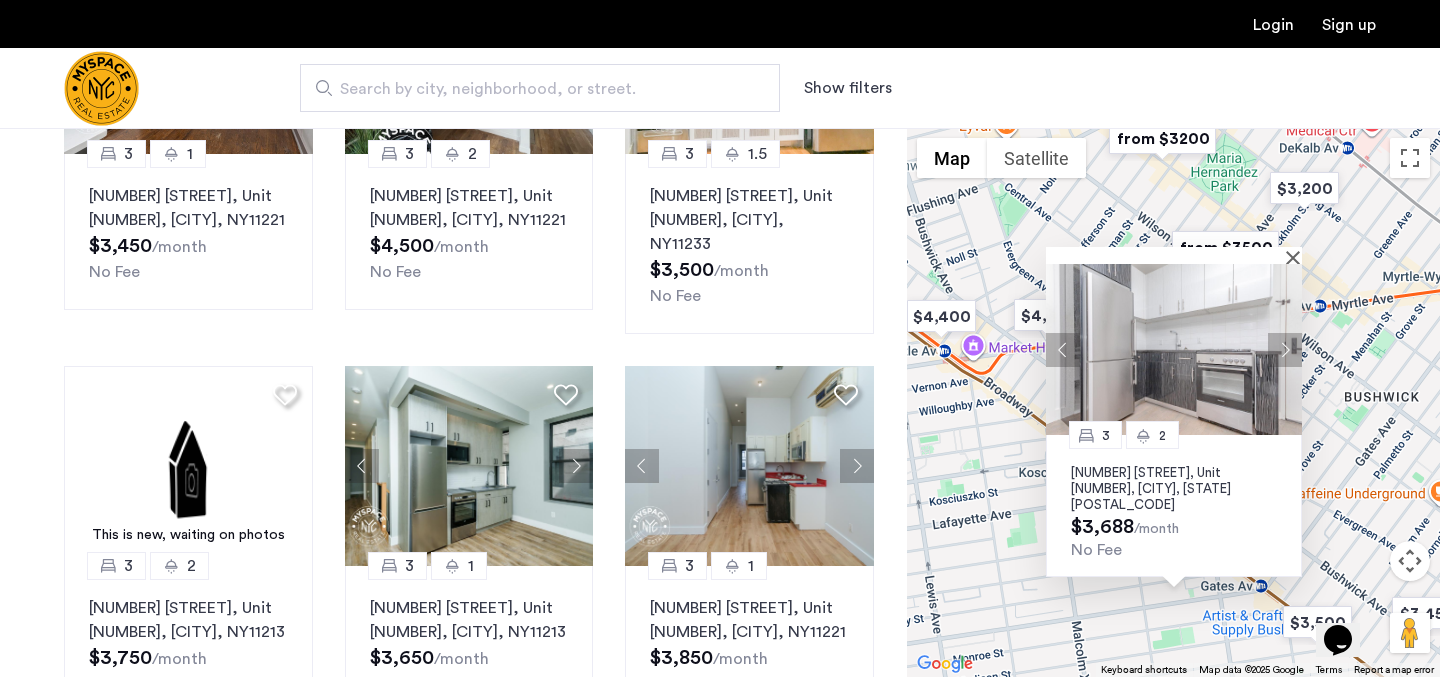 click on "3 2  824 Lexington Ave, Unit 3C, Brooklyn, NY 11221  $3,688  /month No Fee" at bounding box center [1173, 402] 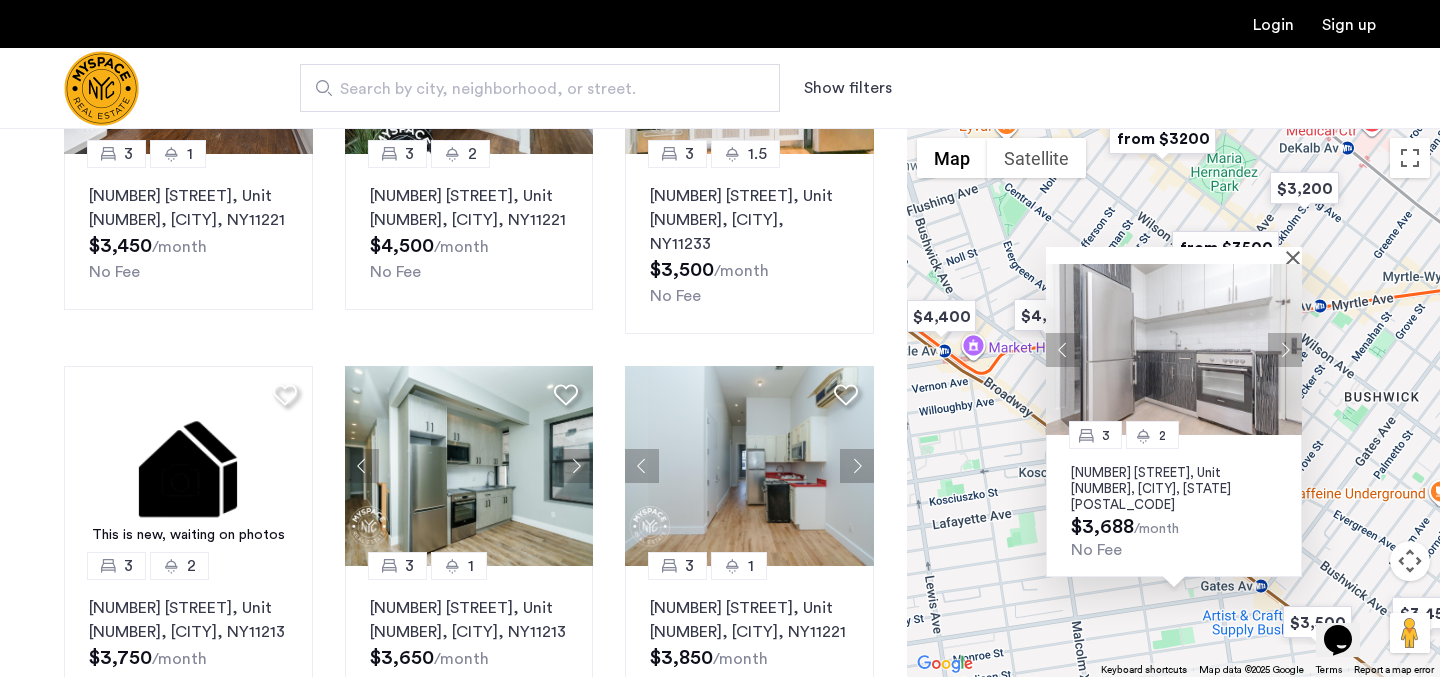 click on "3 2  824 Lexington Ave, Unit 3C, Brooklyn, NY 11221  $3,688  /month No Fee" at bounding box center (1173, 402) 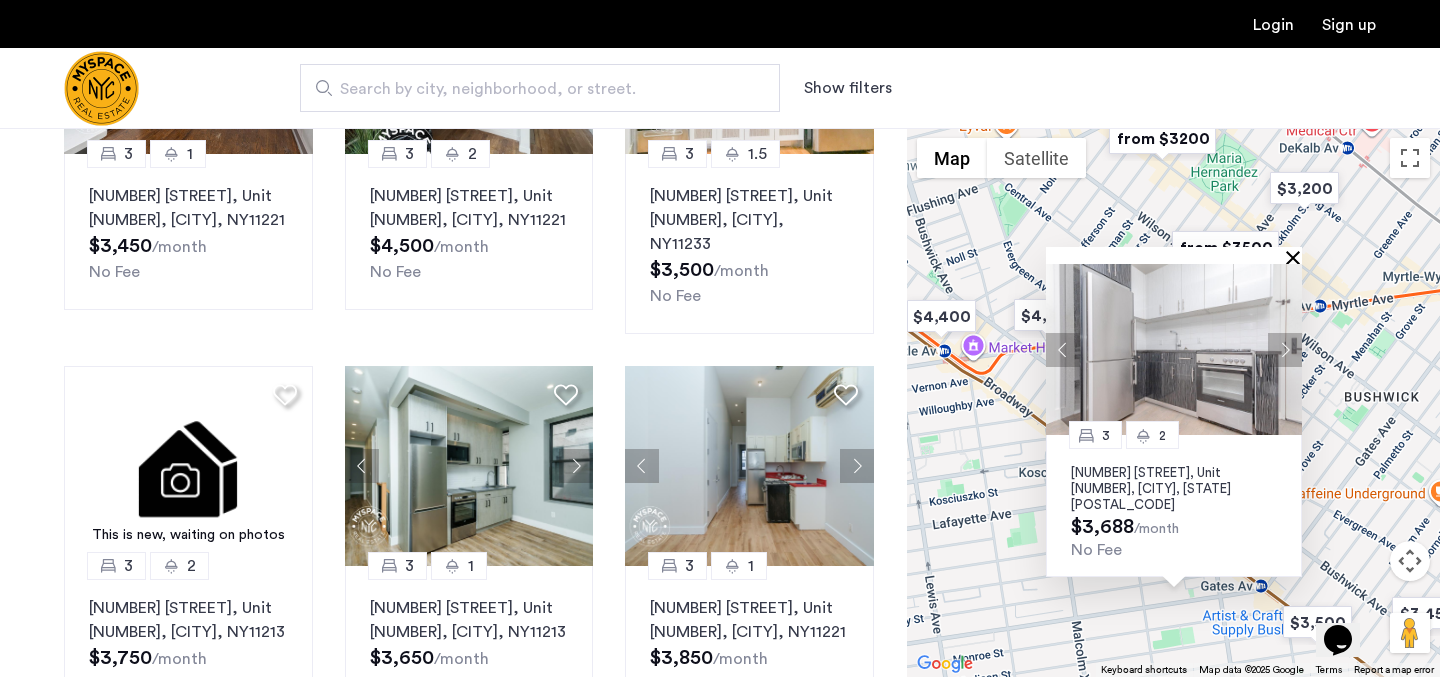 click at bounding box center [1297, 257] 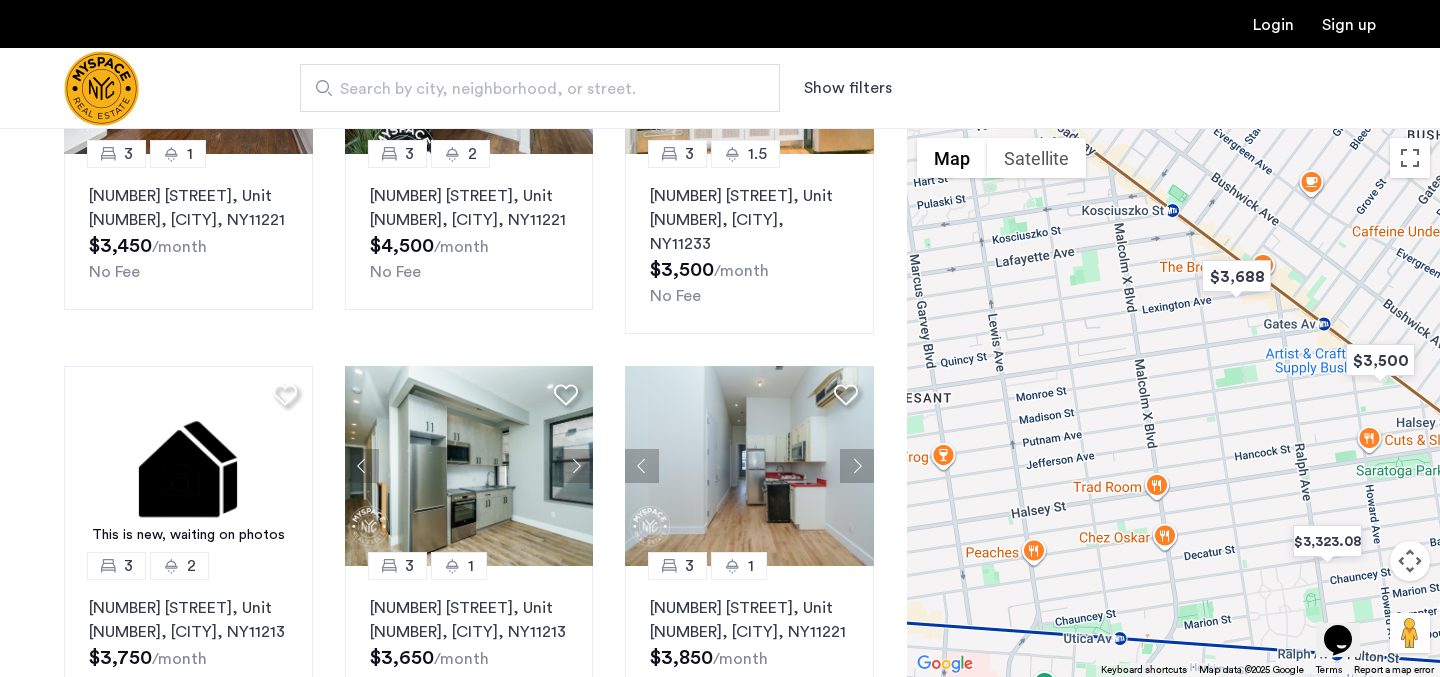 drag, startPoint x: 1185, startPoint y: 410, endPoint x: 1248, endPoint y: 141, distance: 276.27884 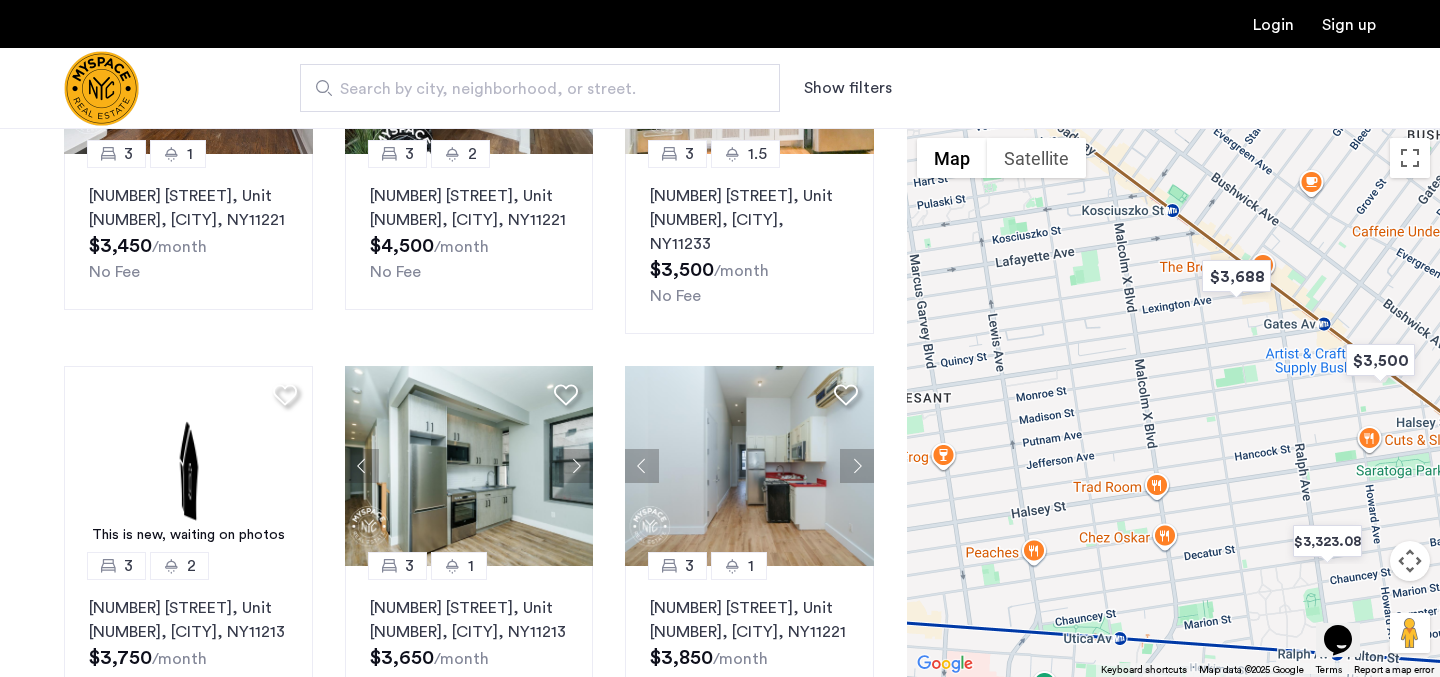 click at bounding box center (1173, 402) 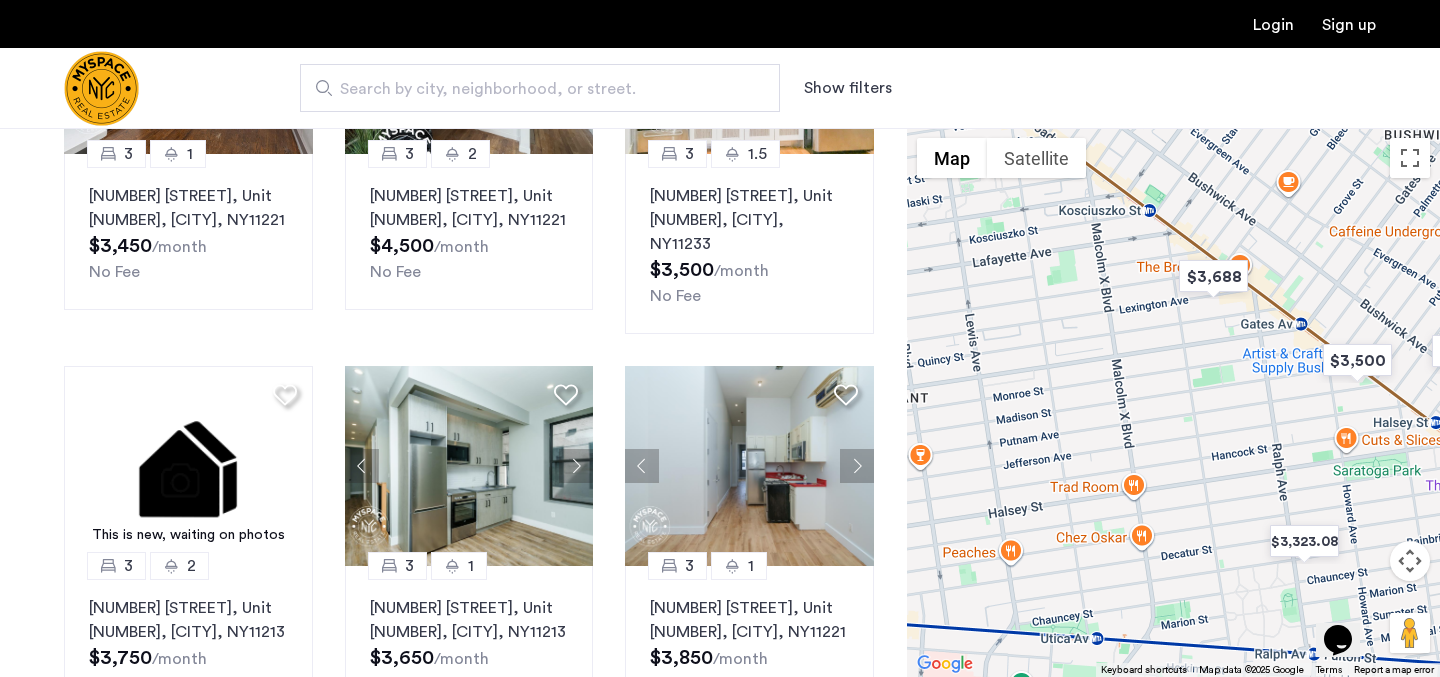 drag, startPoint x: 1413, startPoint y: 238, endPoint x: 1329, endPoint y: 238, distance: 84 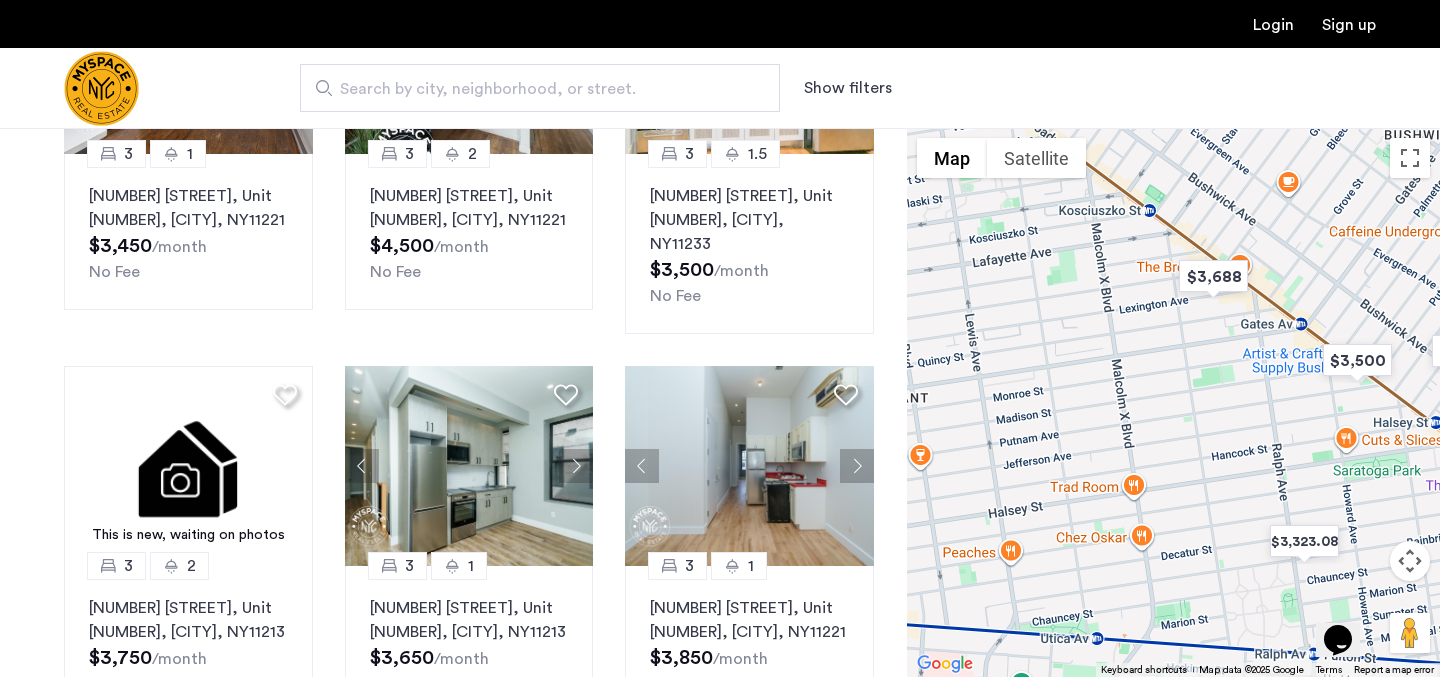 click at bounding box center [1173, 402] 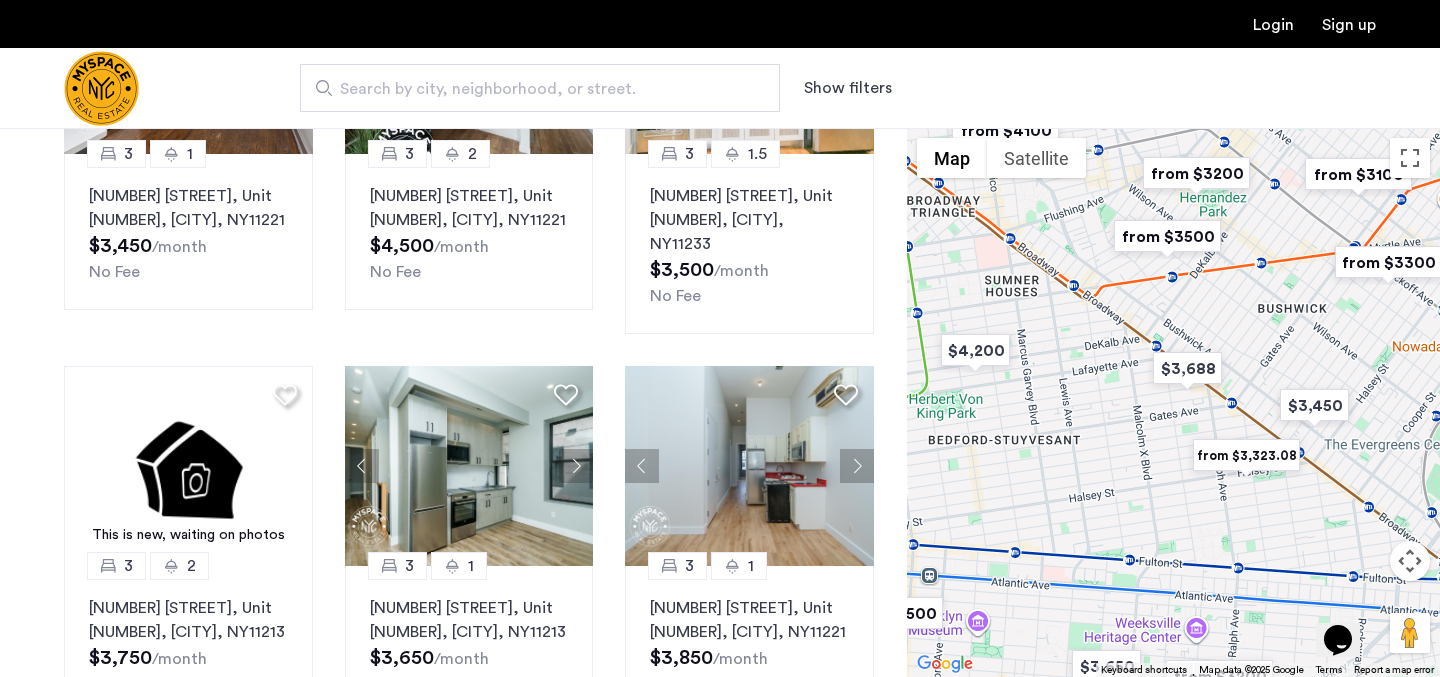 drag, startPoint x: 1117, startPoint y: 307, endPoint x: 1175, endPoint y: 417, distance: 124.35433 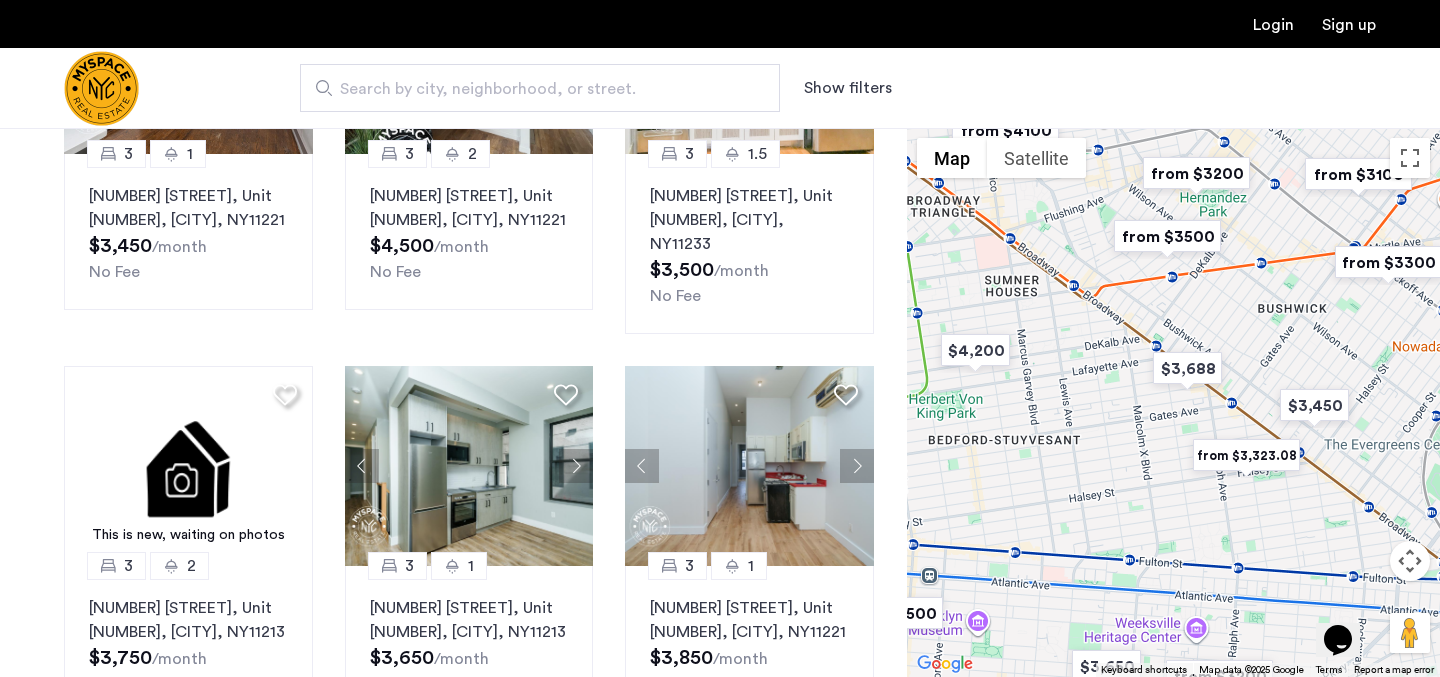 click at bounding box center (1173, 402) 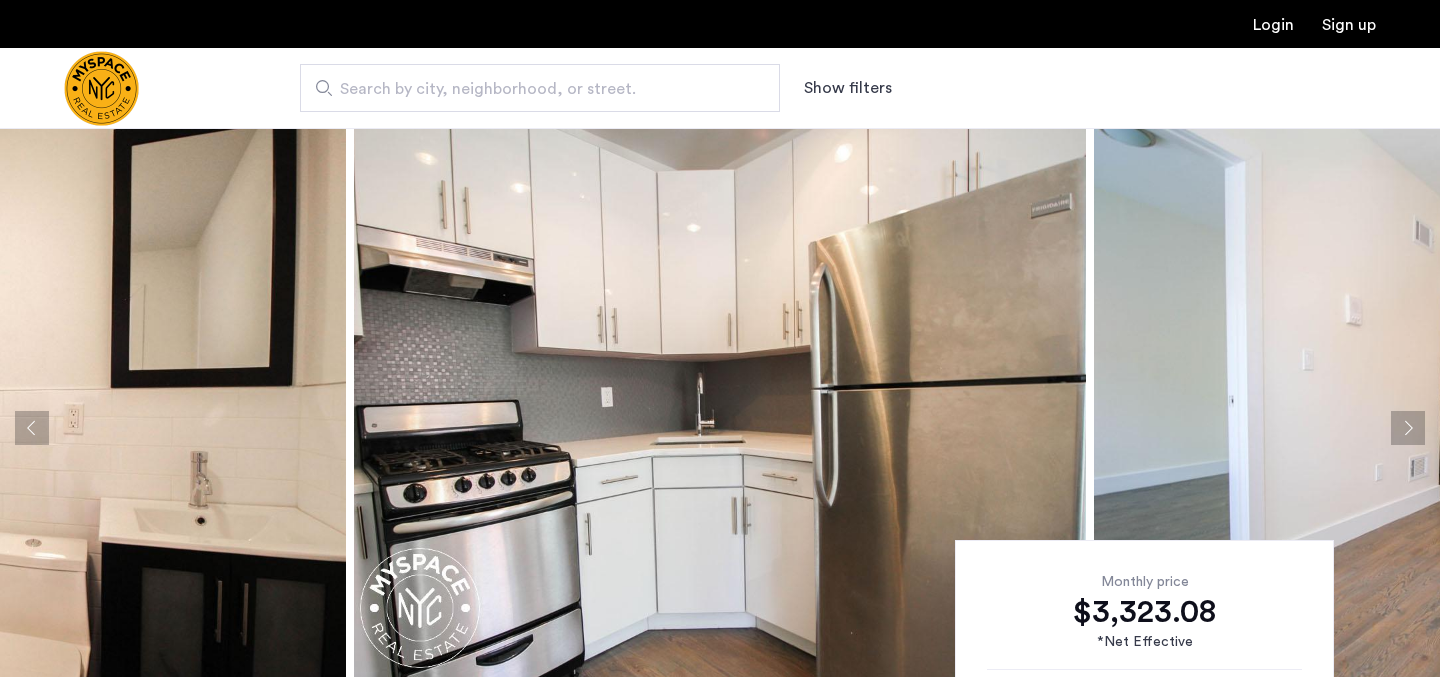 scroll, scrollTop: 0, scrollLeft: 0, axis: both 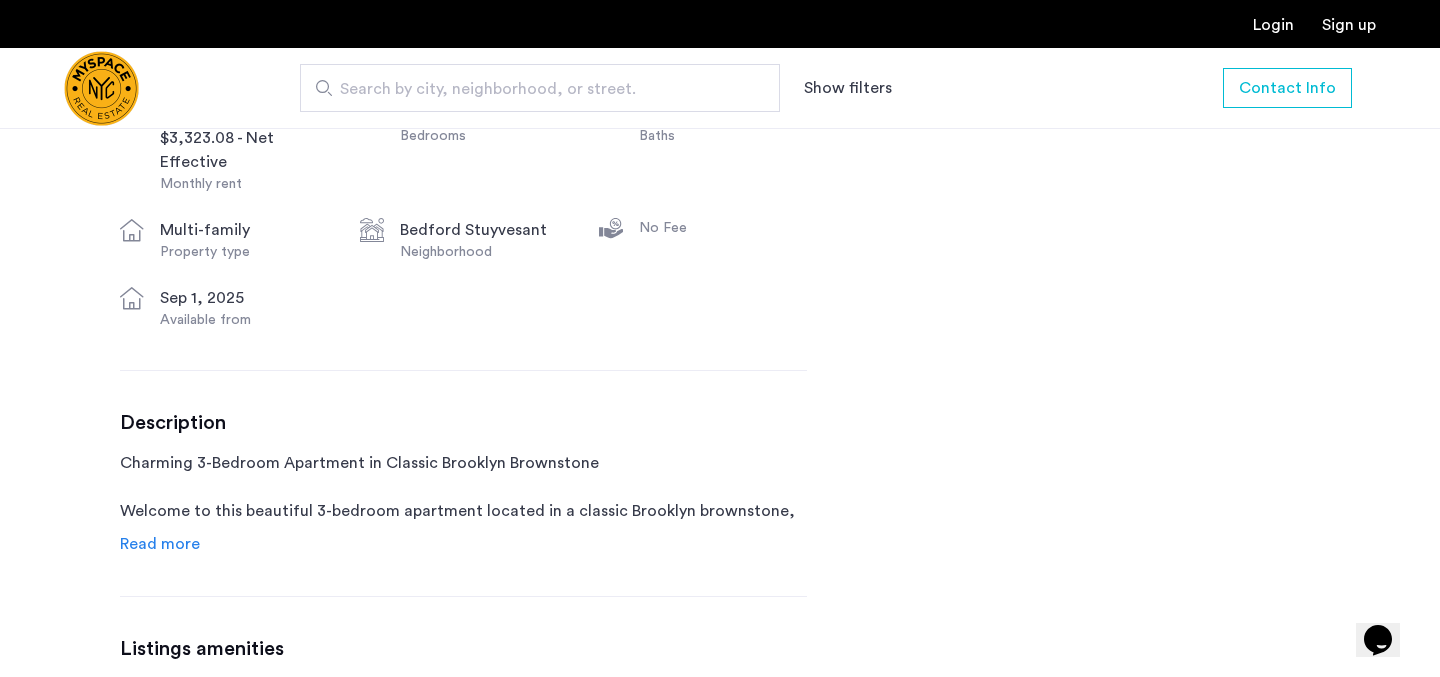 click on "Read more" 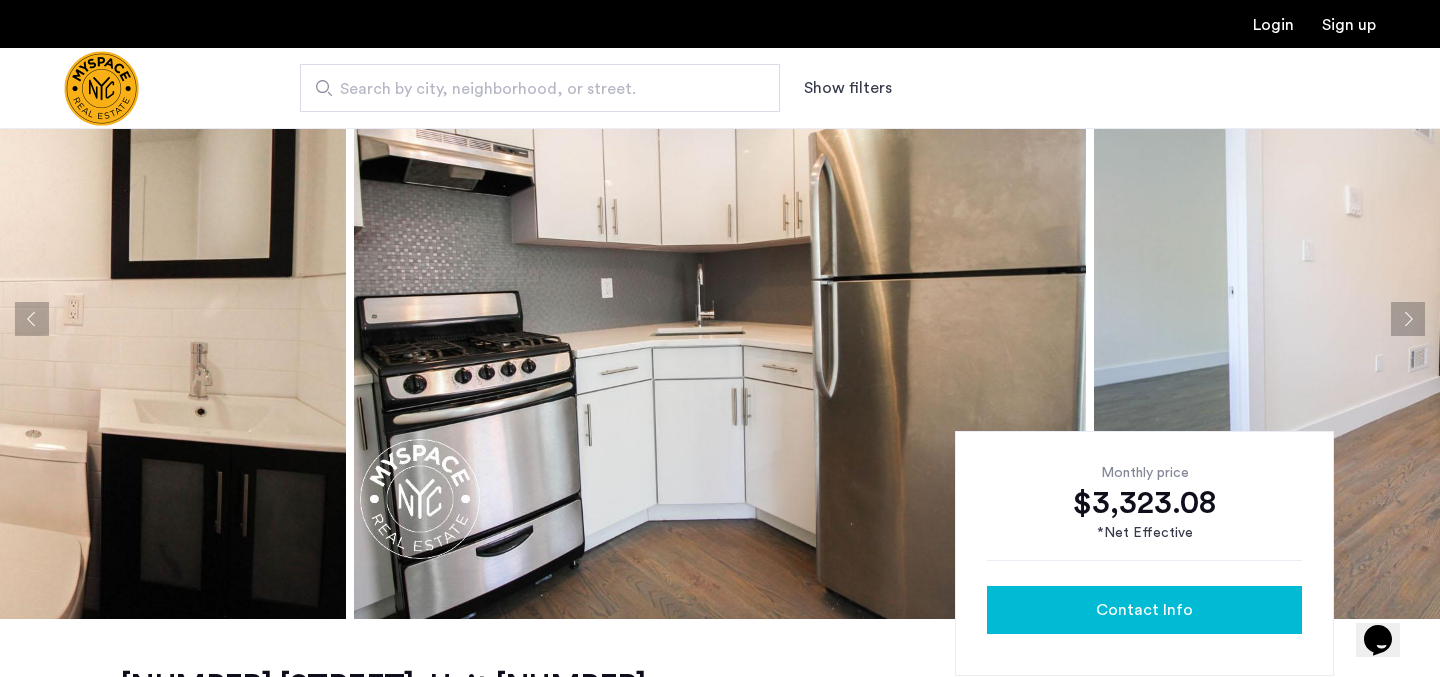 scroll, scrollTop: 60, scrollLeft: 0, axis: vertical 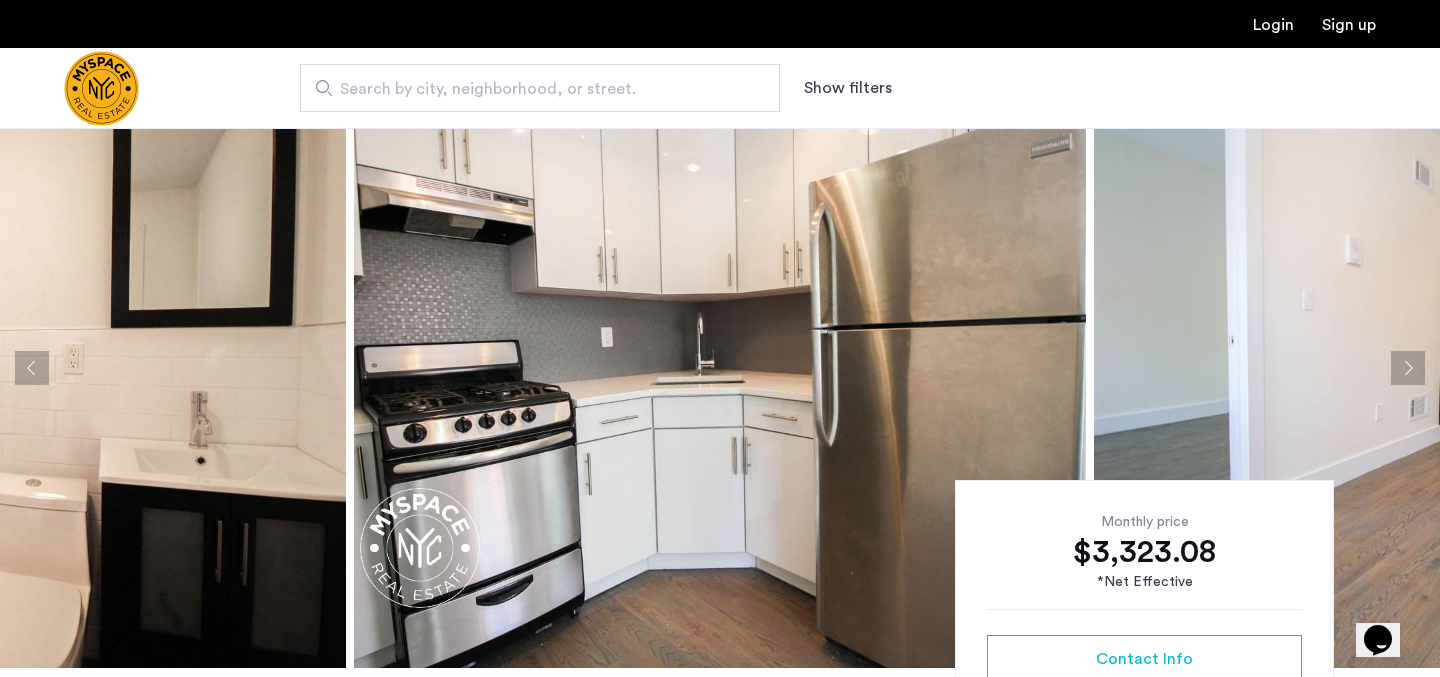 click 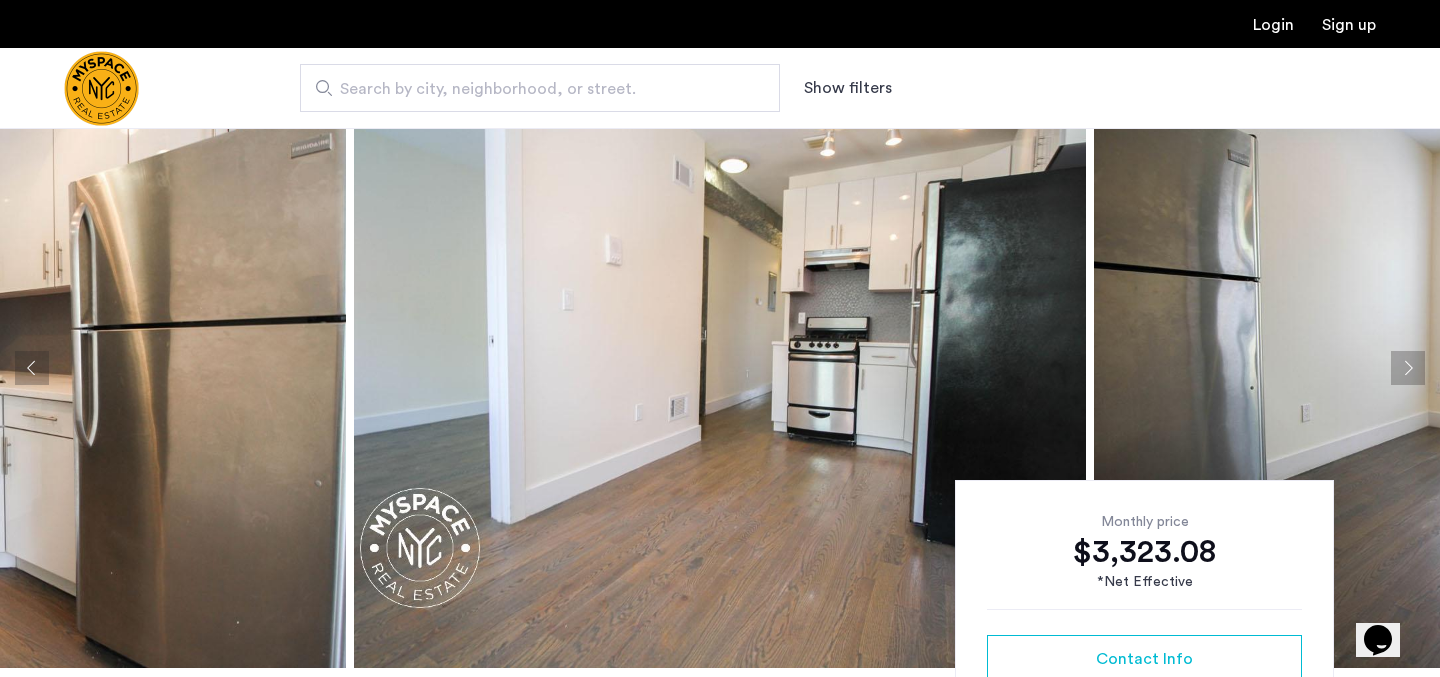 click 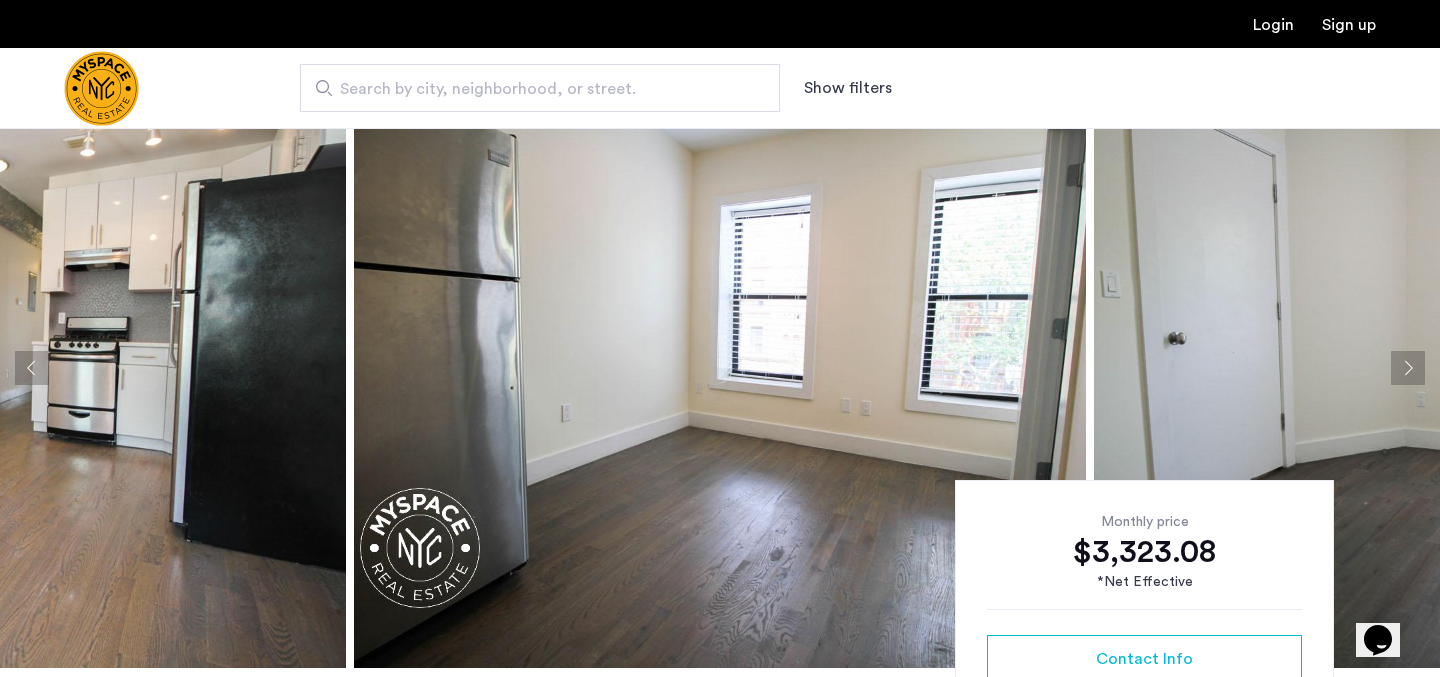 click 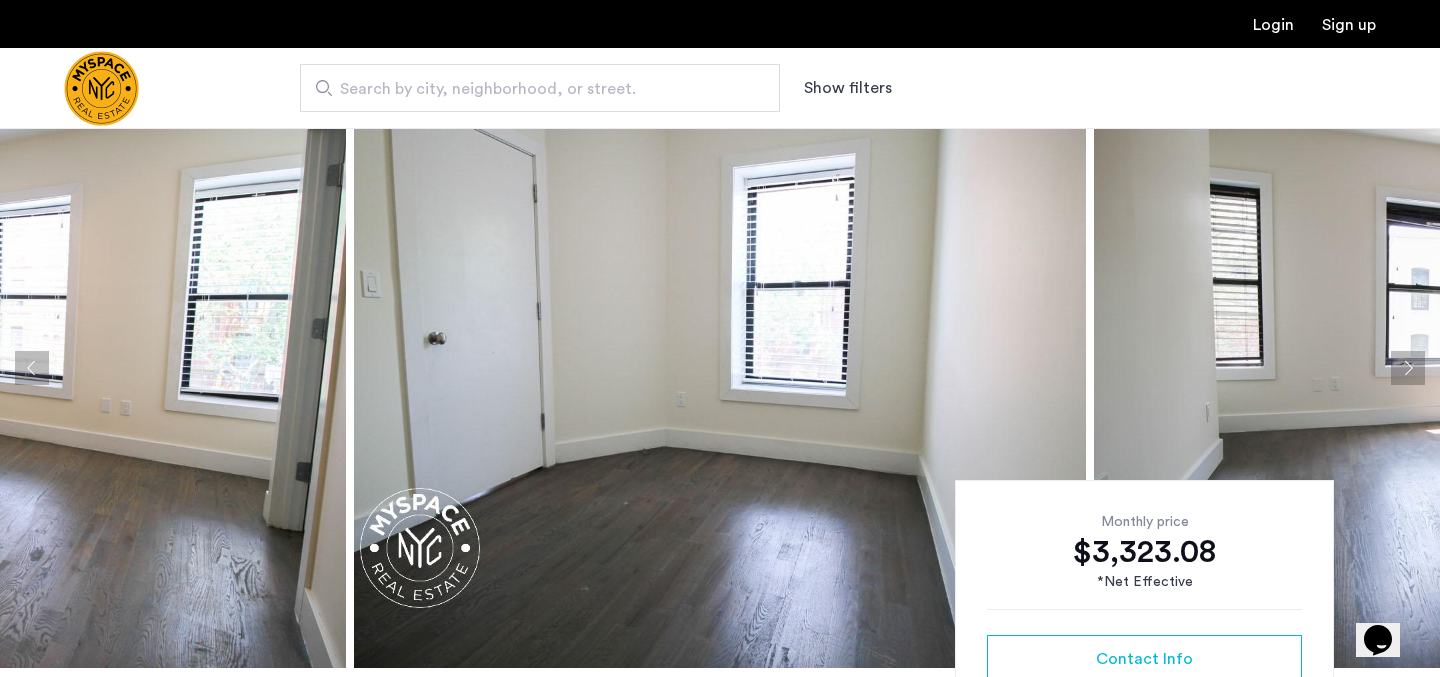 click 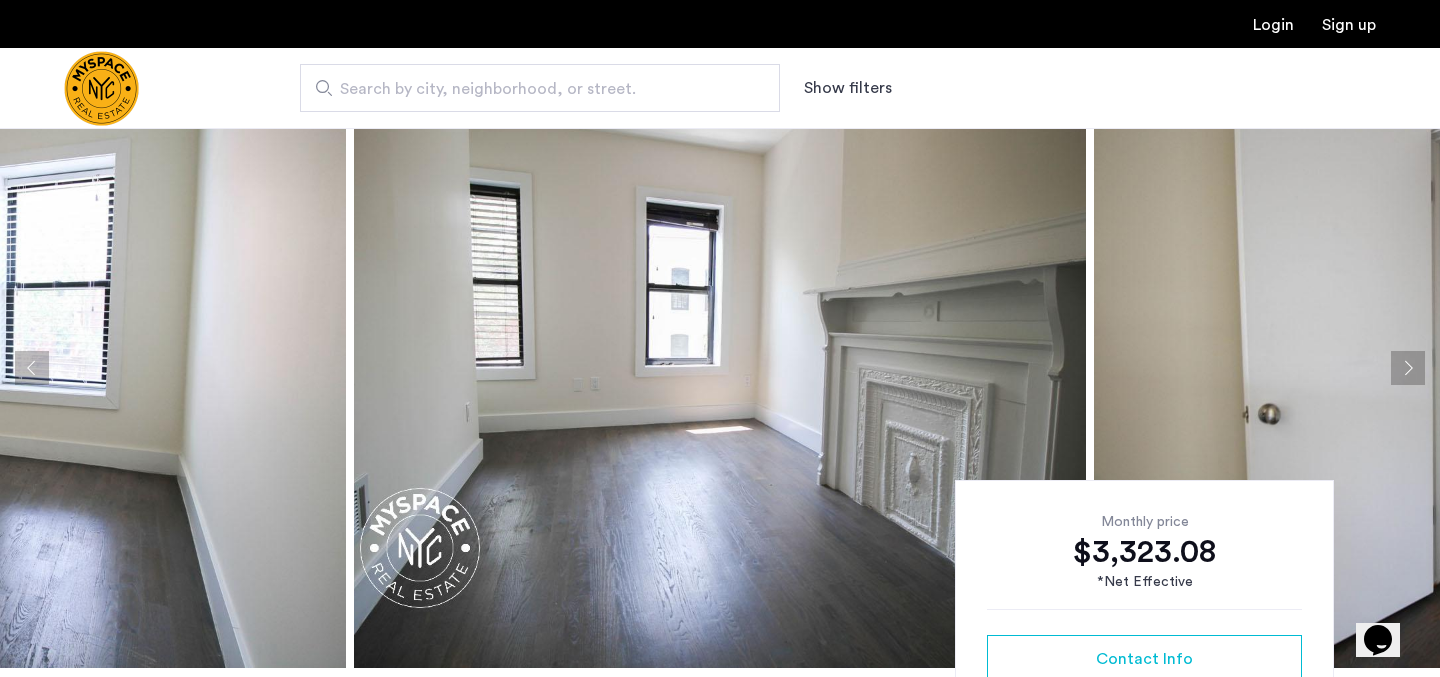 click 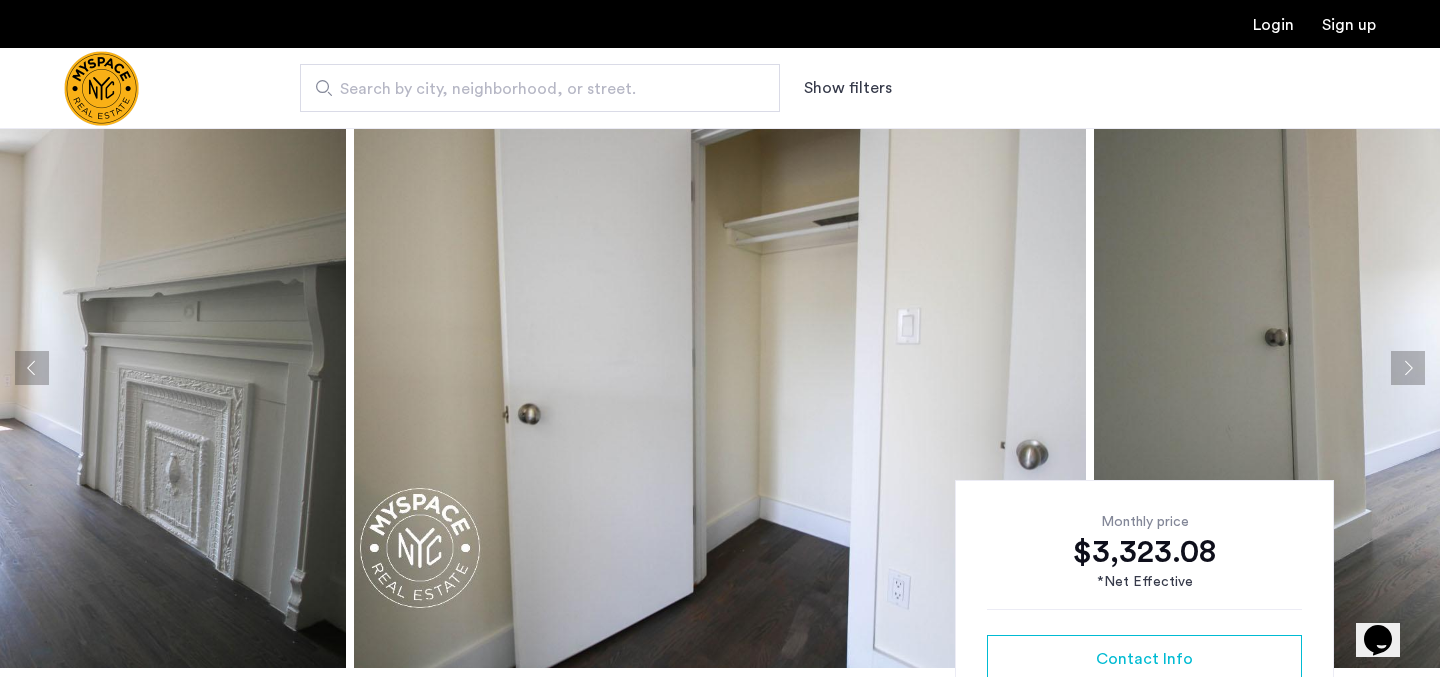 click 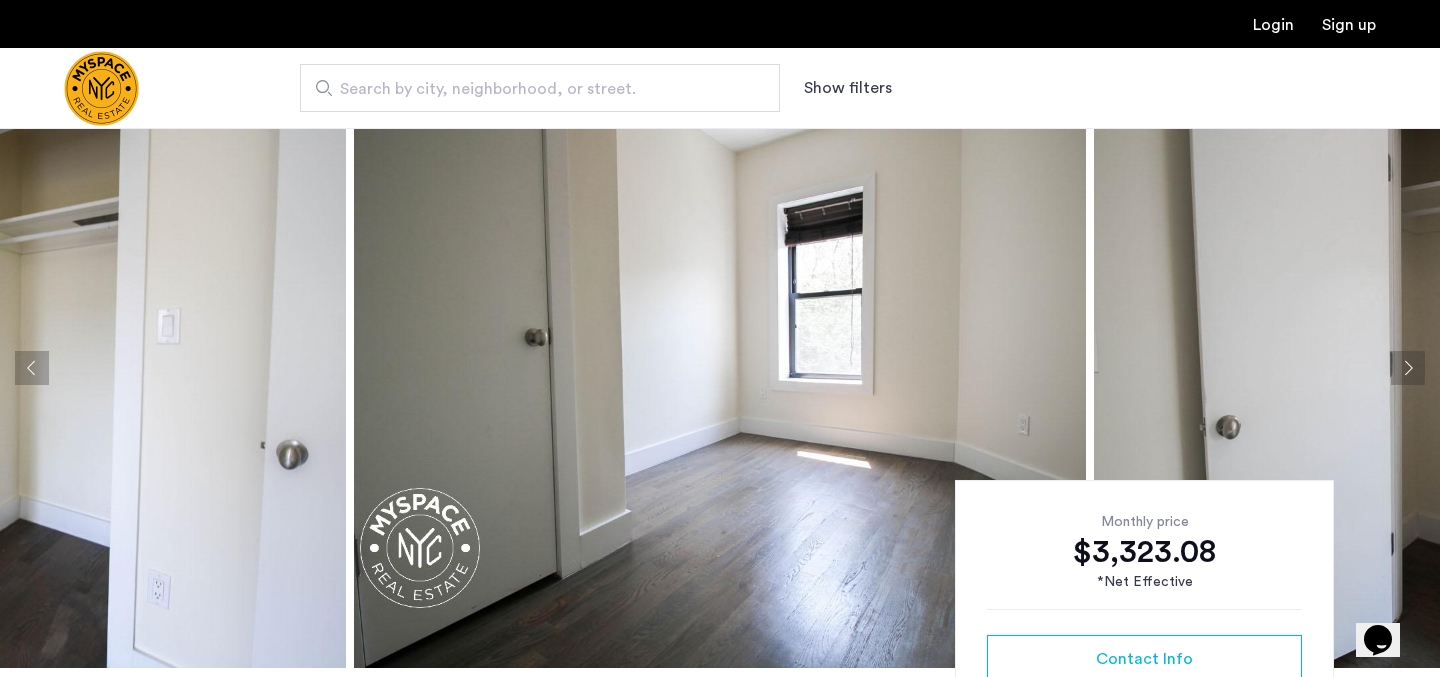 click 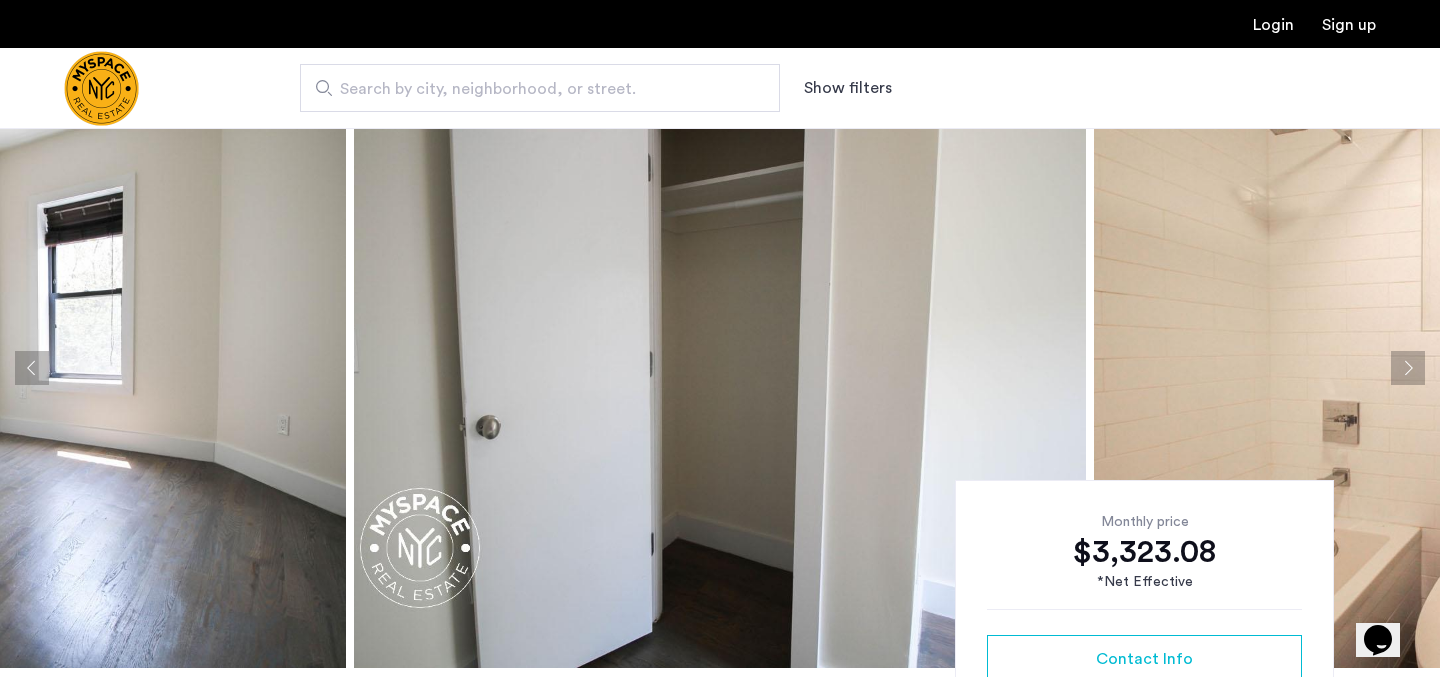 click 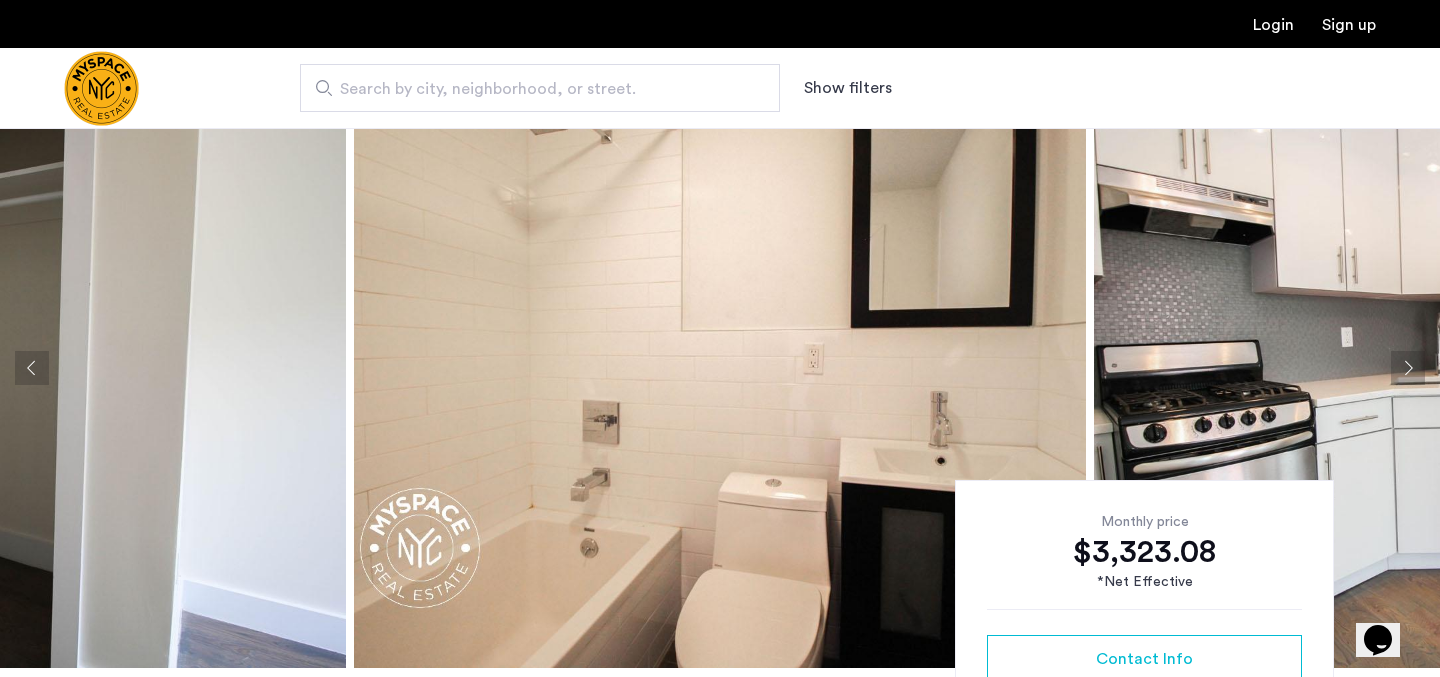 click 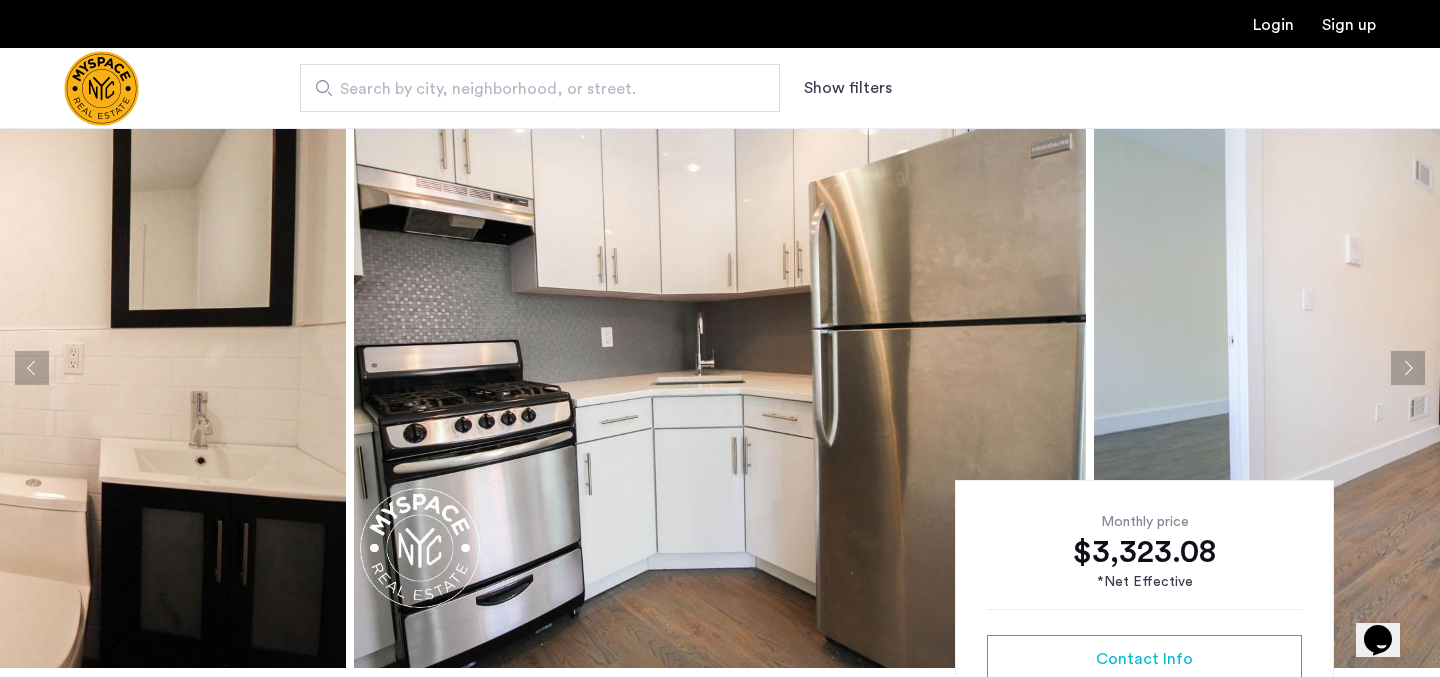 click 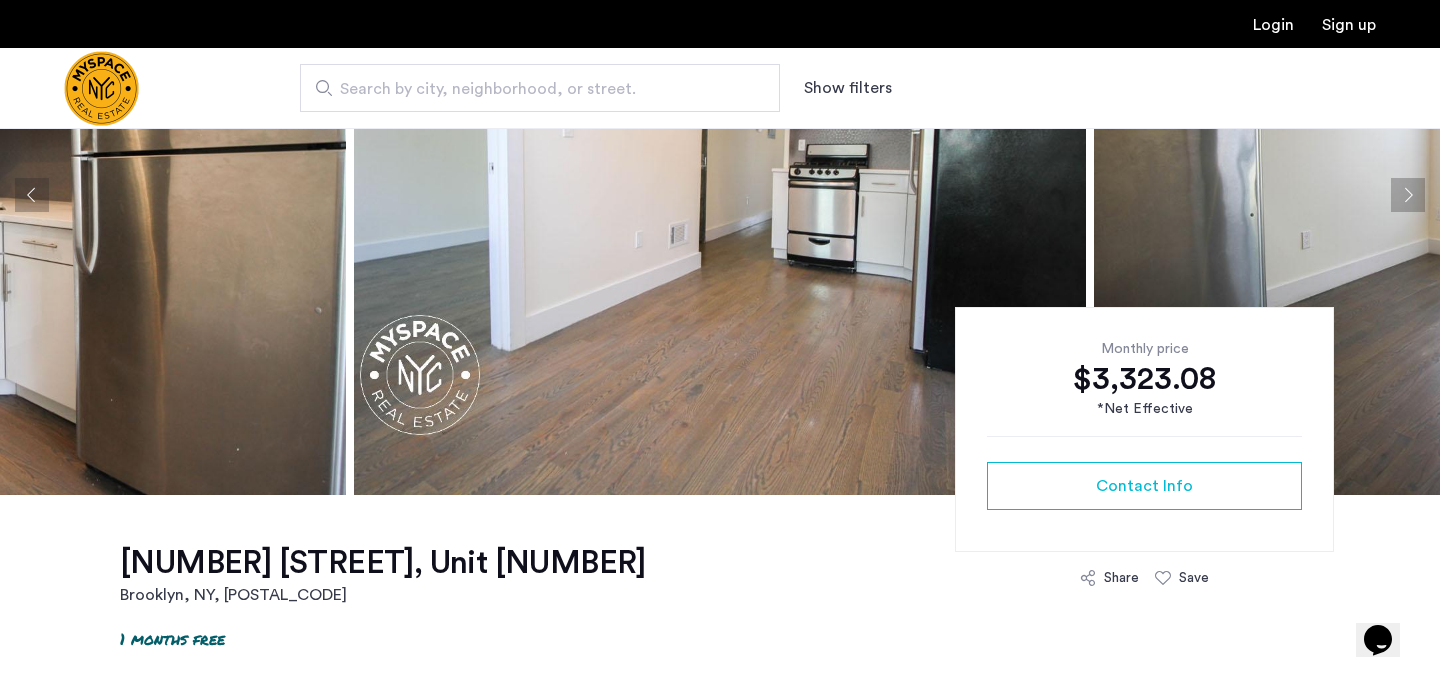 scroll, scrollTop: 325, scrollLeft: 0, axis: vertical 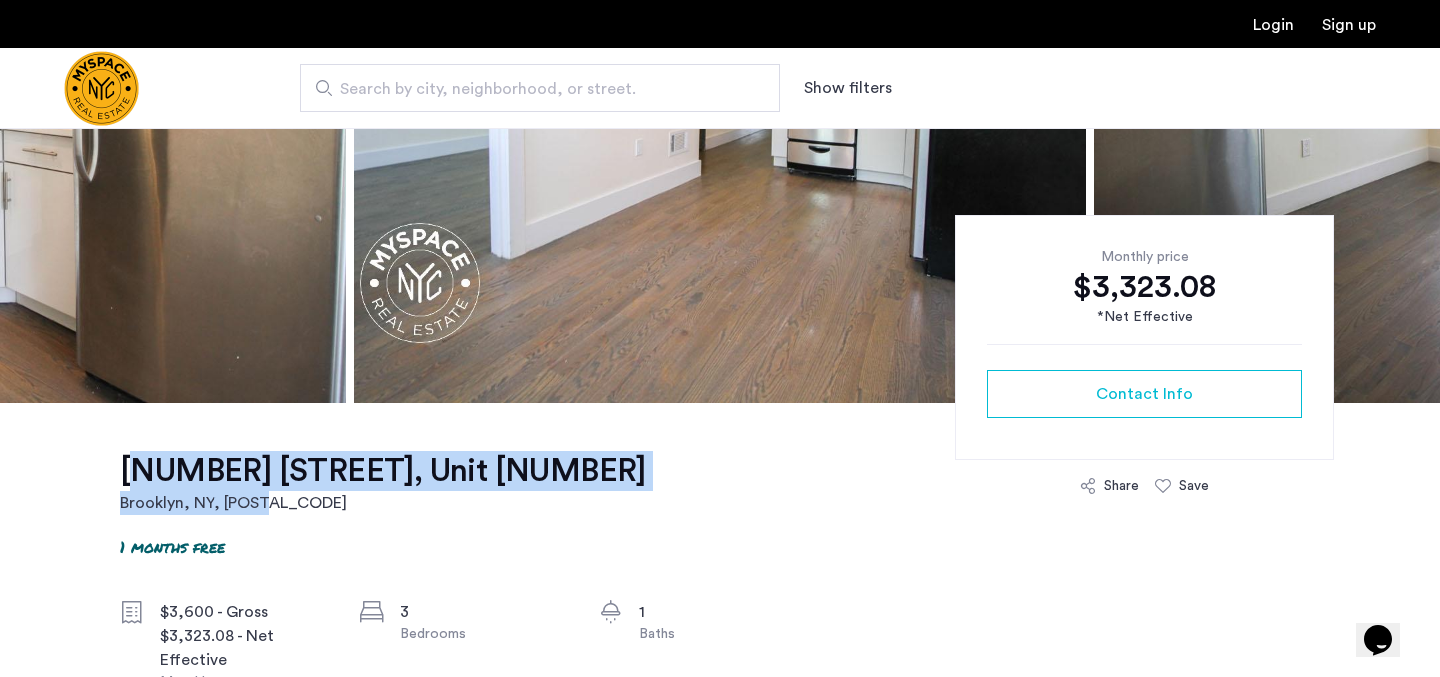 drag, startPoint x: 481, startPoint y: 477, endPoint x: 105, endPoint y: 478, distance: 376.00134 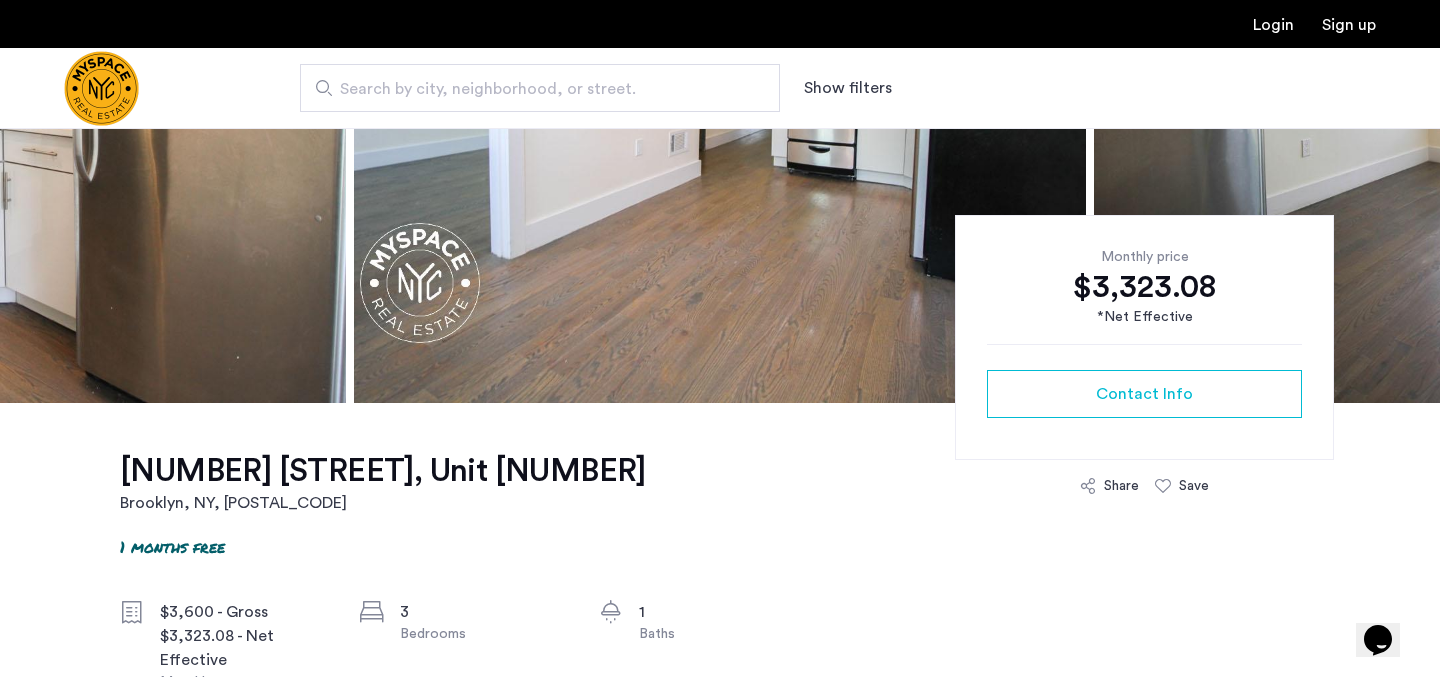 click on "364 Bainbridge St, Unit 4  Brooklyn, NY , 11233  1 months free   $3,600 - Gross $3,323.08 - Net Effective Monthly rent 3 Bedrooms 1 Baths multi-family Property type Bedford Stuyvesant Neighborhood No Fee Sep 1, 2025 Available from Description Charming 3-Bedroom Apartment in Classic Brooklyn Brownstone
Welcome to this beautiful 3-bedroom apartment located in a classic Brooklyn brownstone, right in the heart of Bed-Stuy. With the A/C lines at Ralph Avenue and the J at Chauncey Street just moments away, commuting is a breeze. Bed-Stuy is full of culture, history, and vibrant local spots.
Apartment Features:
Spacious kitchen with attached living room
Large master bedroom + additional cozy bedroom
Washer/dryer in-unit
Modern, tiled bathroom
Central air/heat throughout
Additional Info:
No Fee
Pets allowed
Guarantors welcome
Less info Listings amenities Washer/Dryer In Unit Central A/C Monthly price $3,323.08 *Net Effective Contact Info Share Save 364 Bainbridge St, Unit 4 Brooklyn, NY Scores Nearby +" 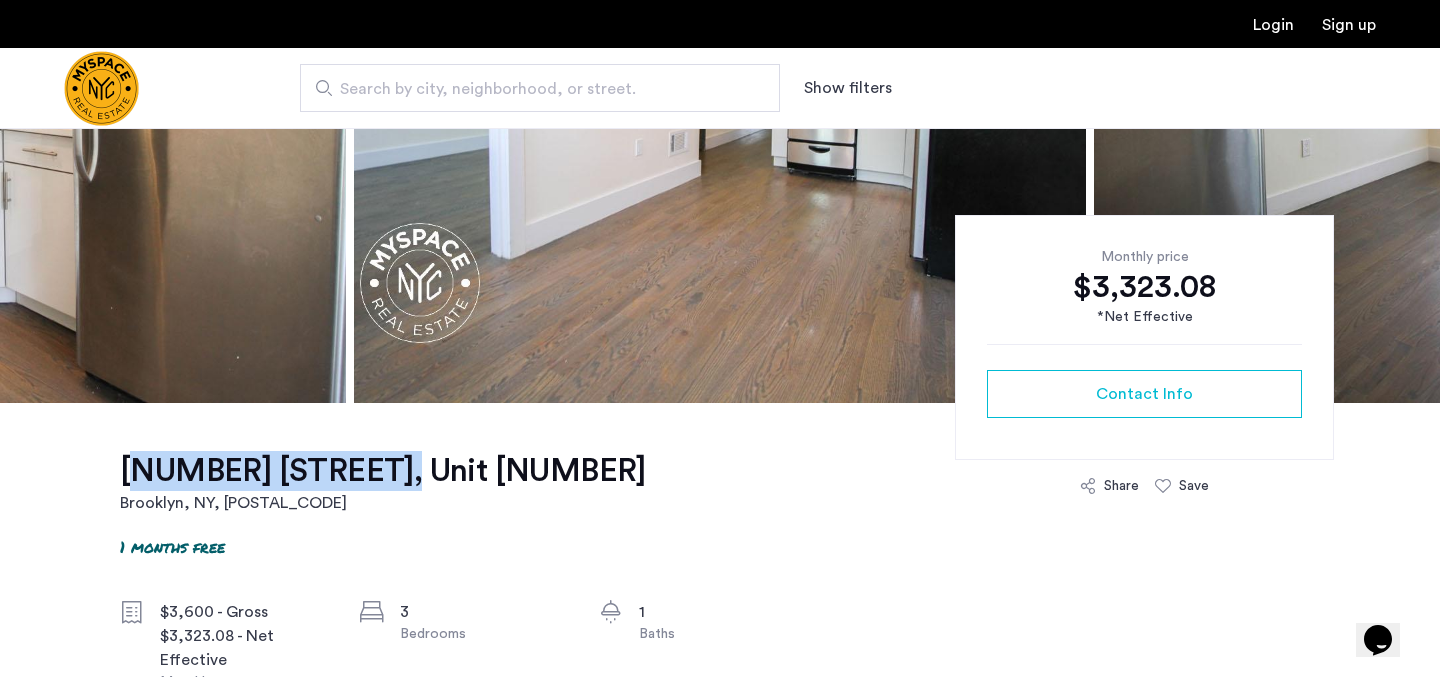 copy on "364 Bainbridge St" 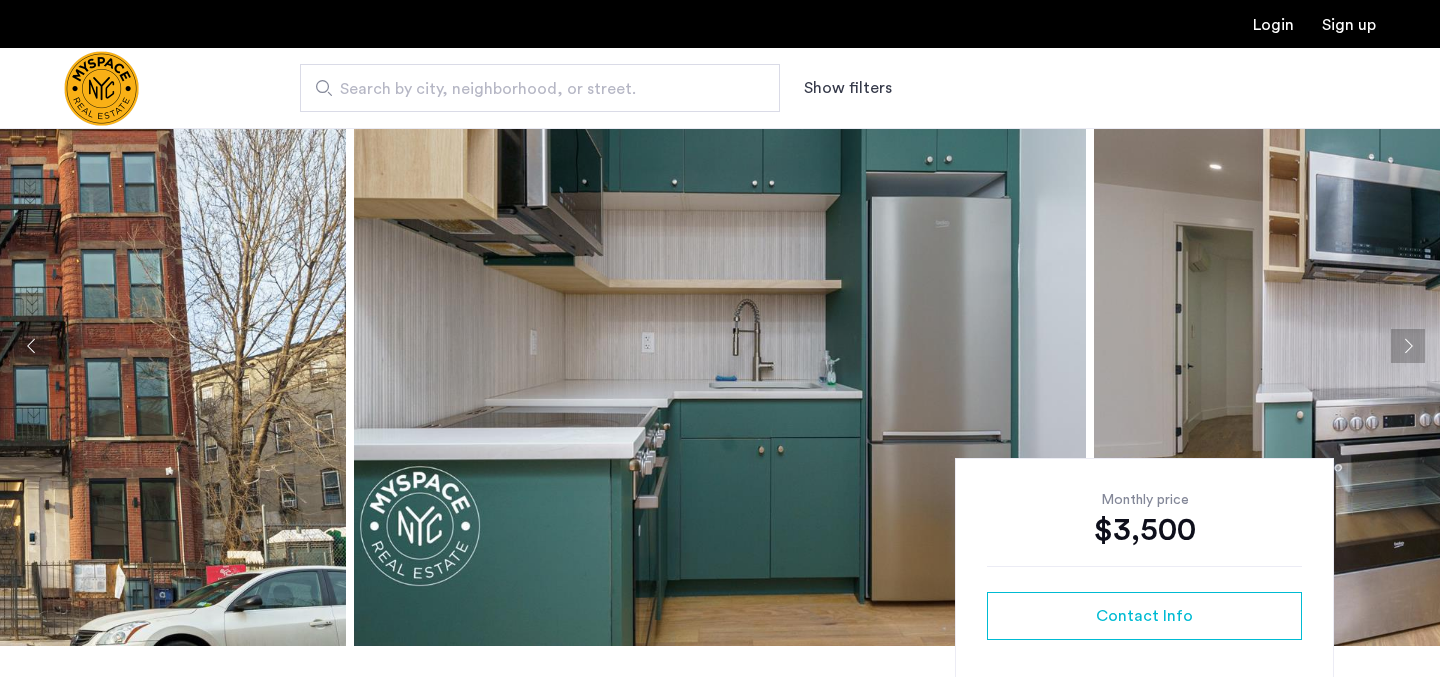scroll, scrollTop: 77, scrollLeft: 0, axis: vertical 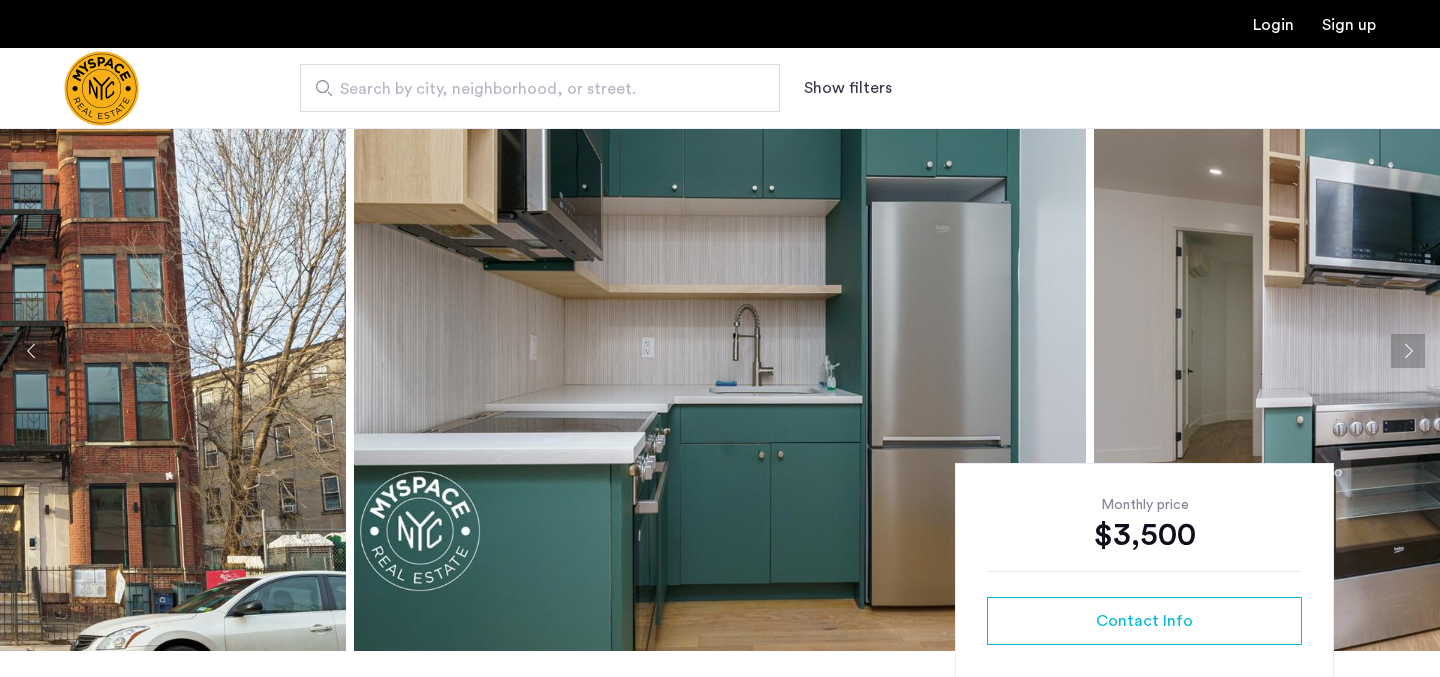click 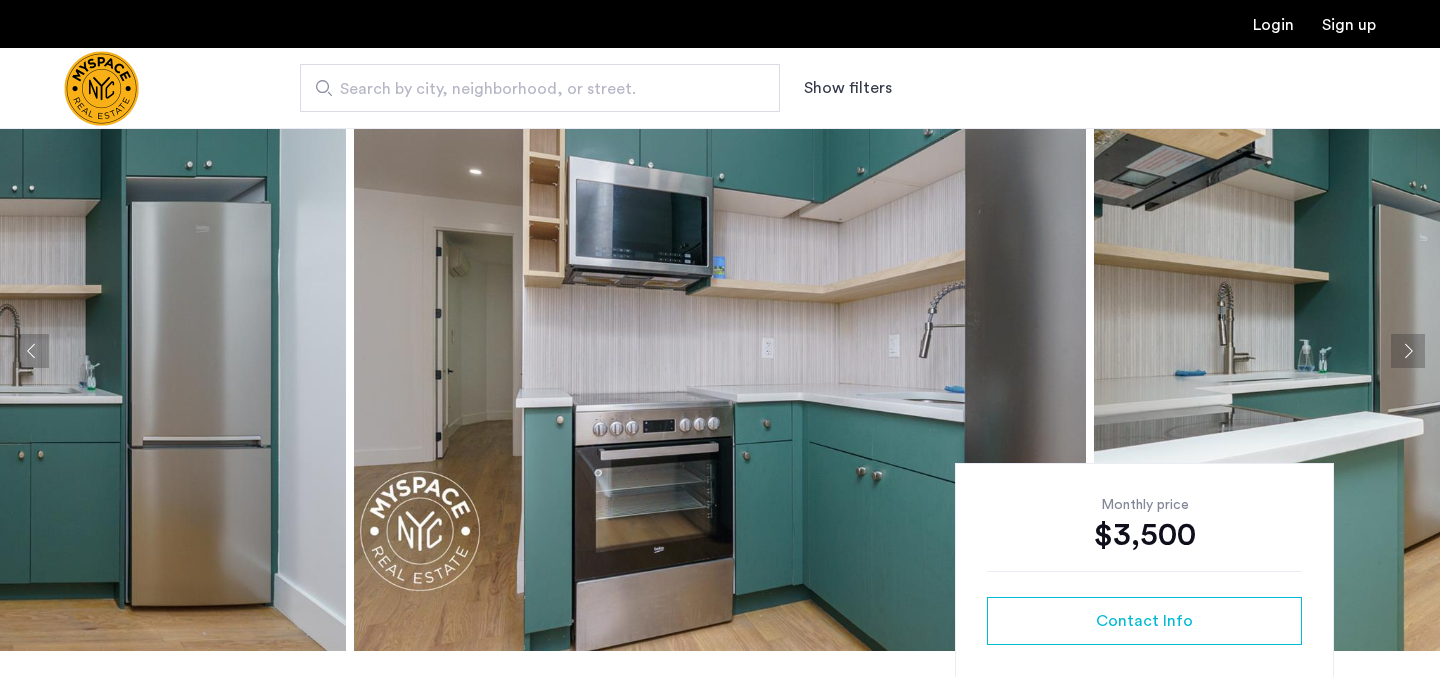 click 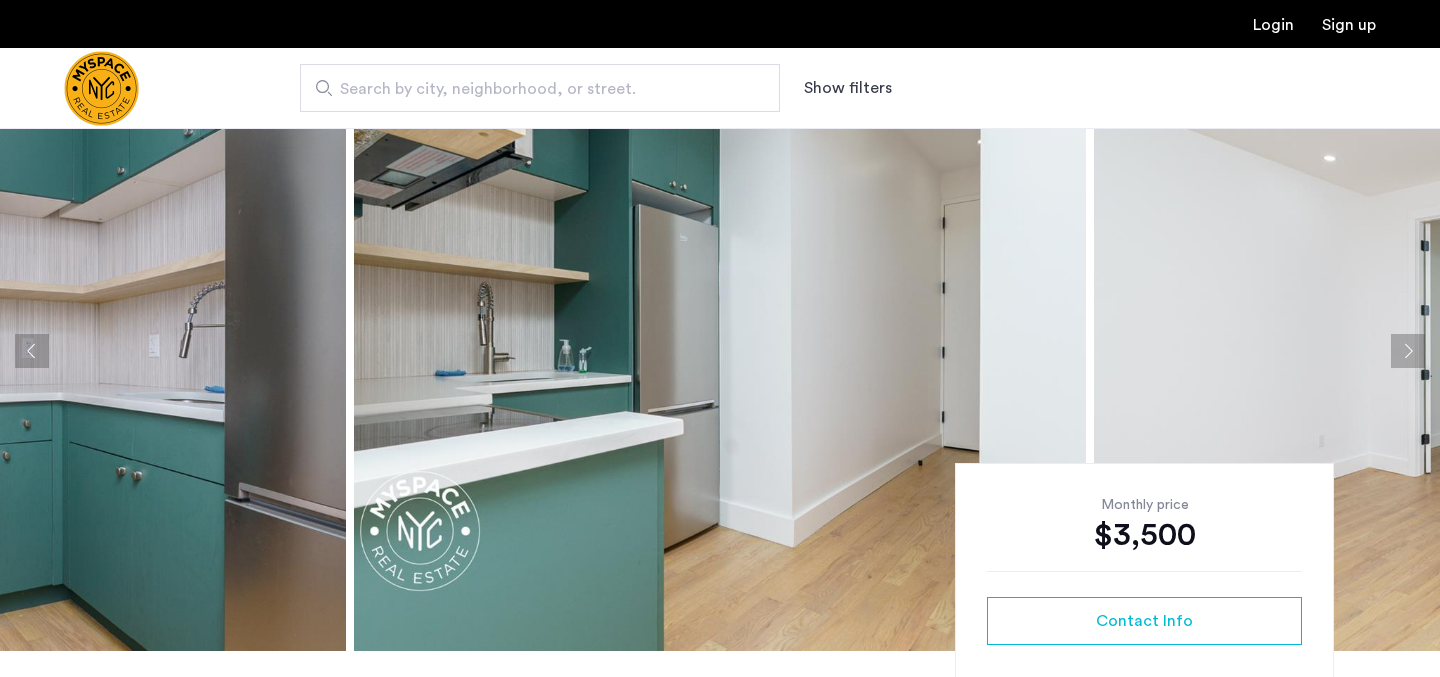 click 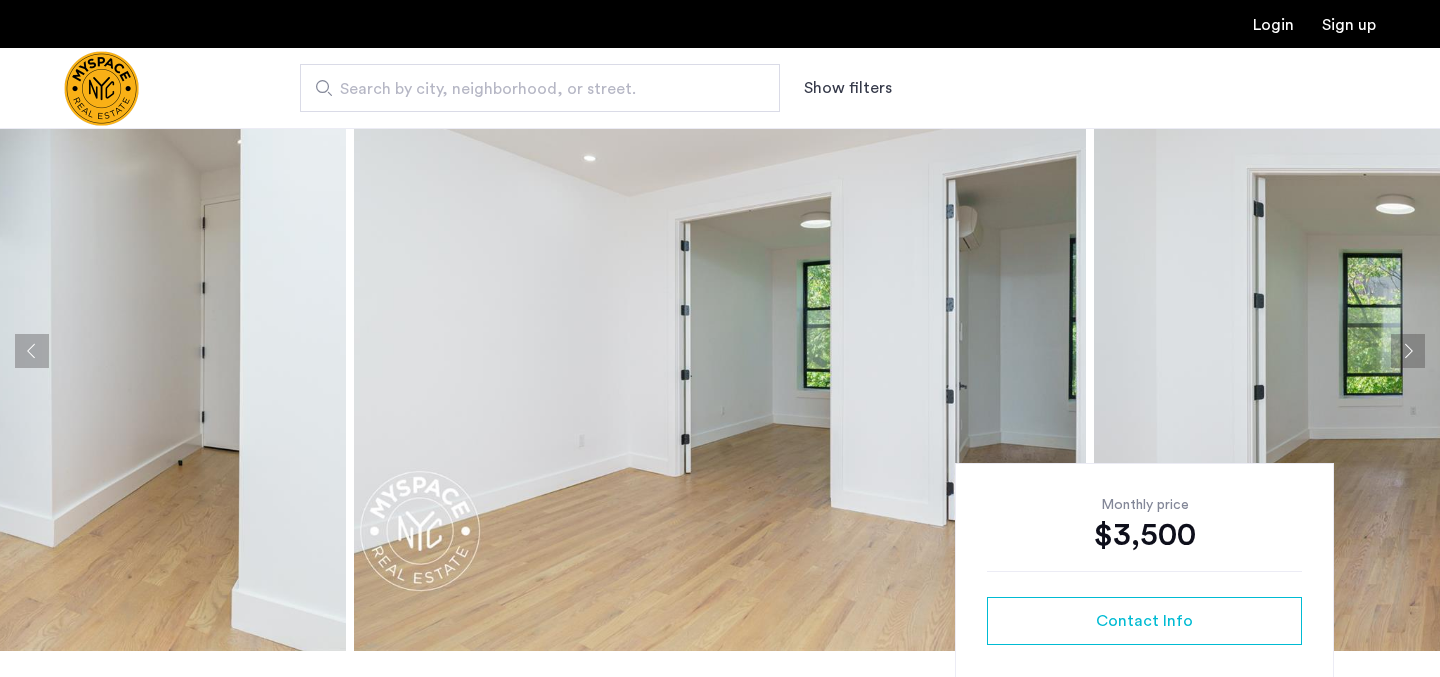 click 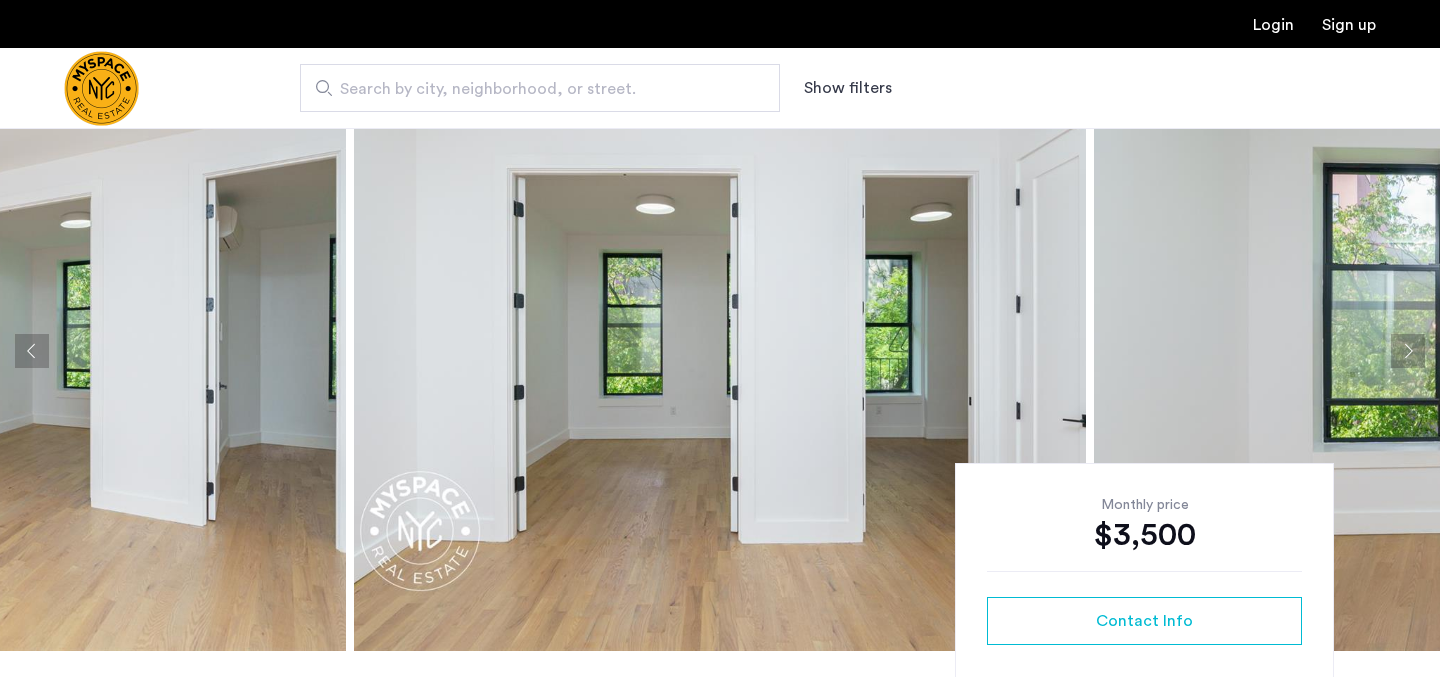 click 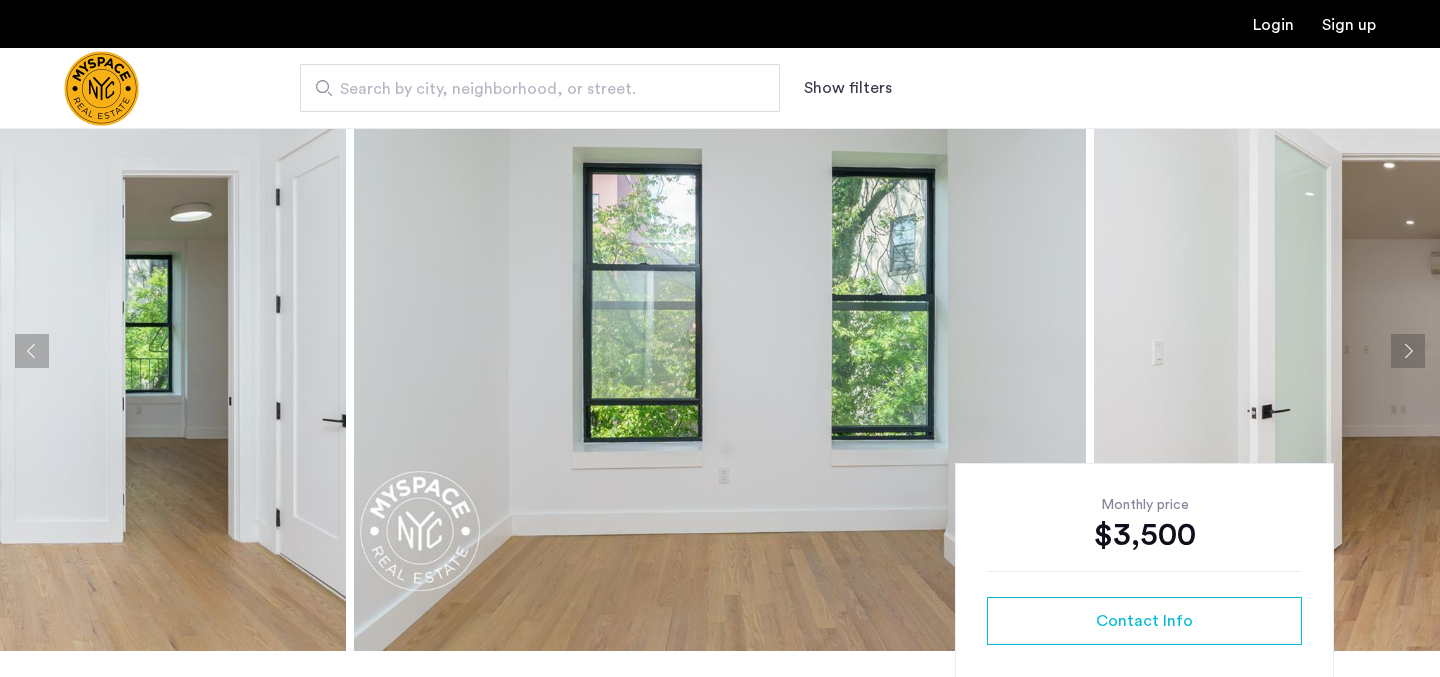 click 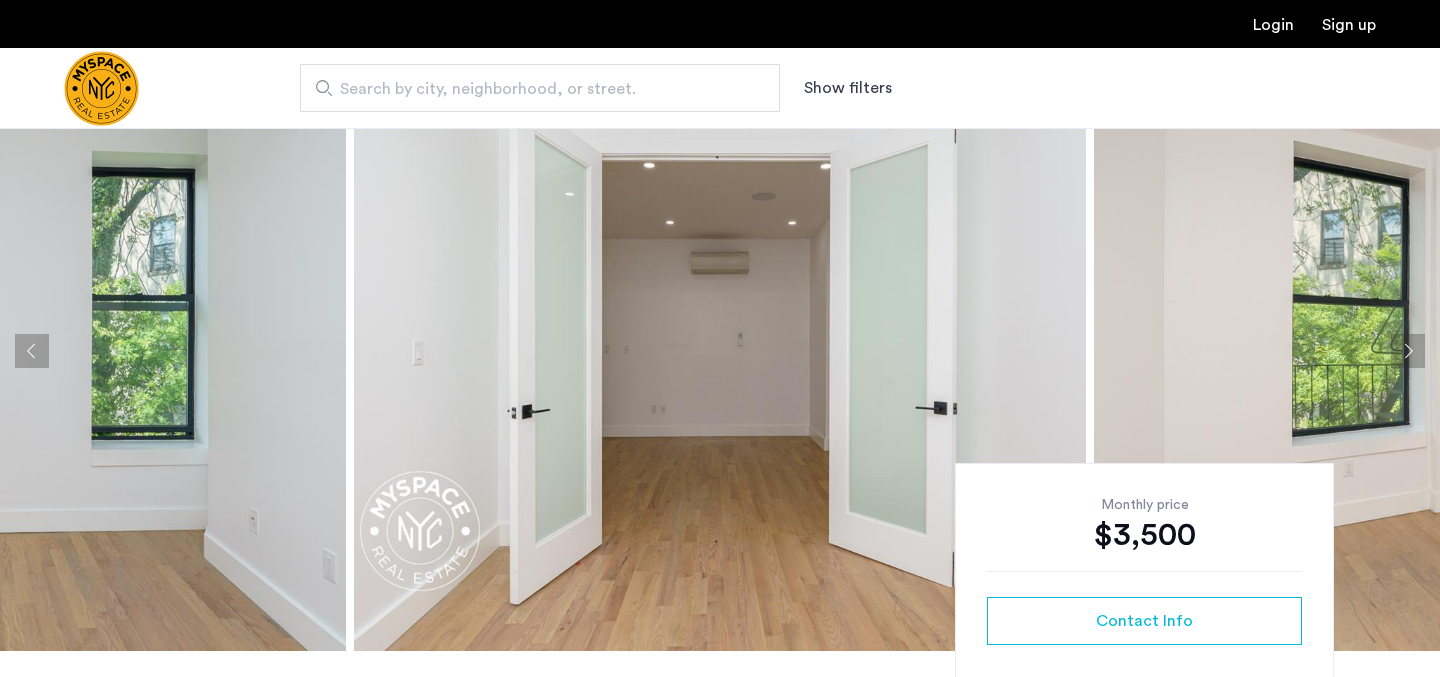 click 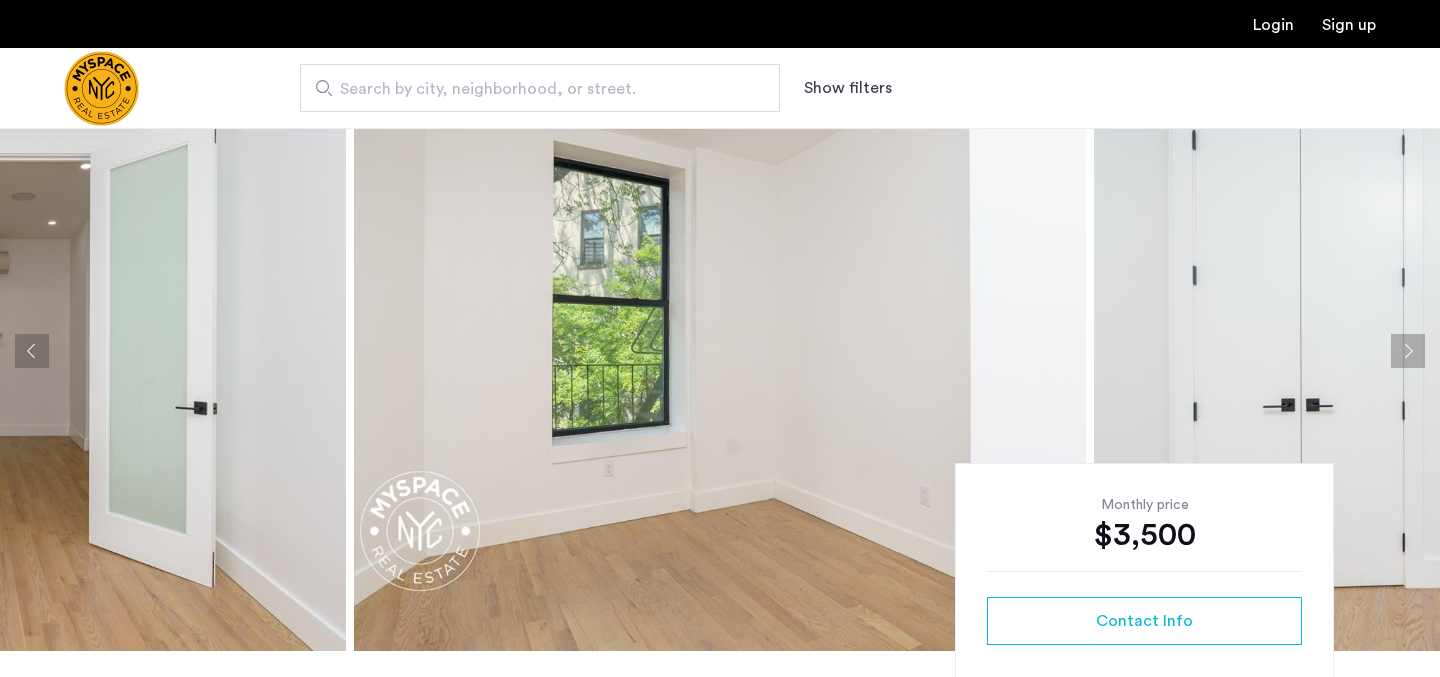 click 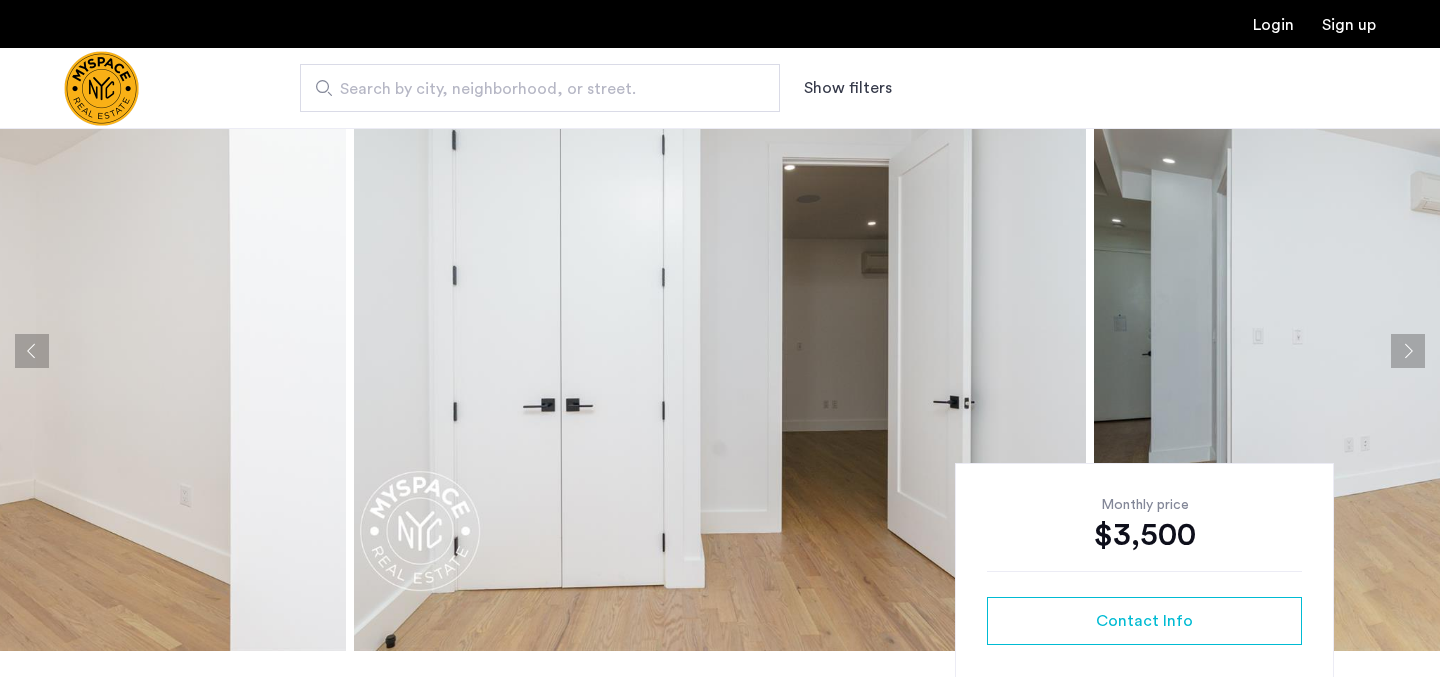 click 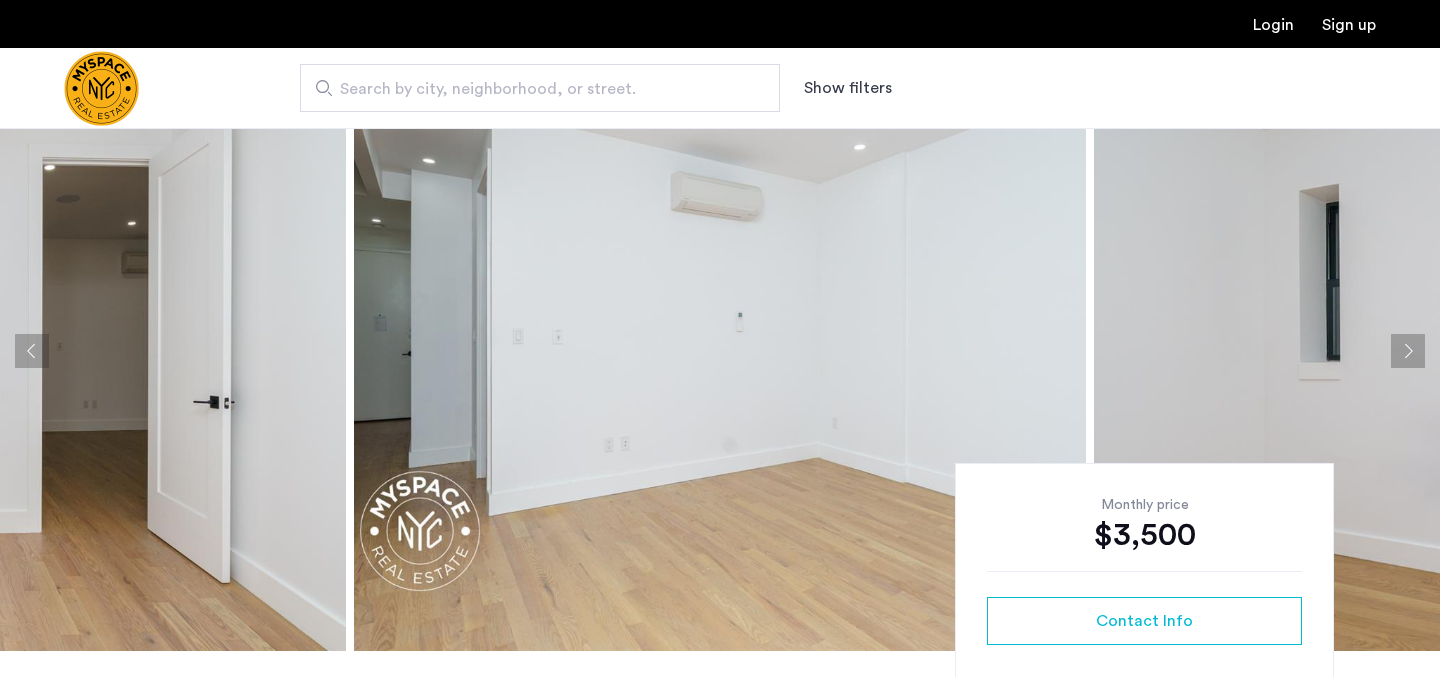 click 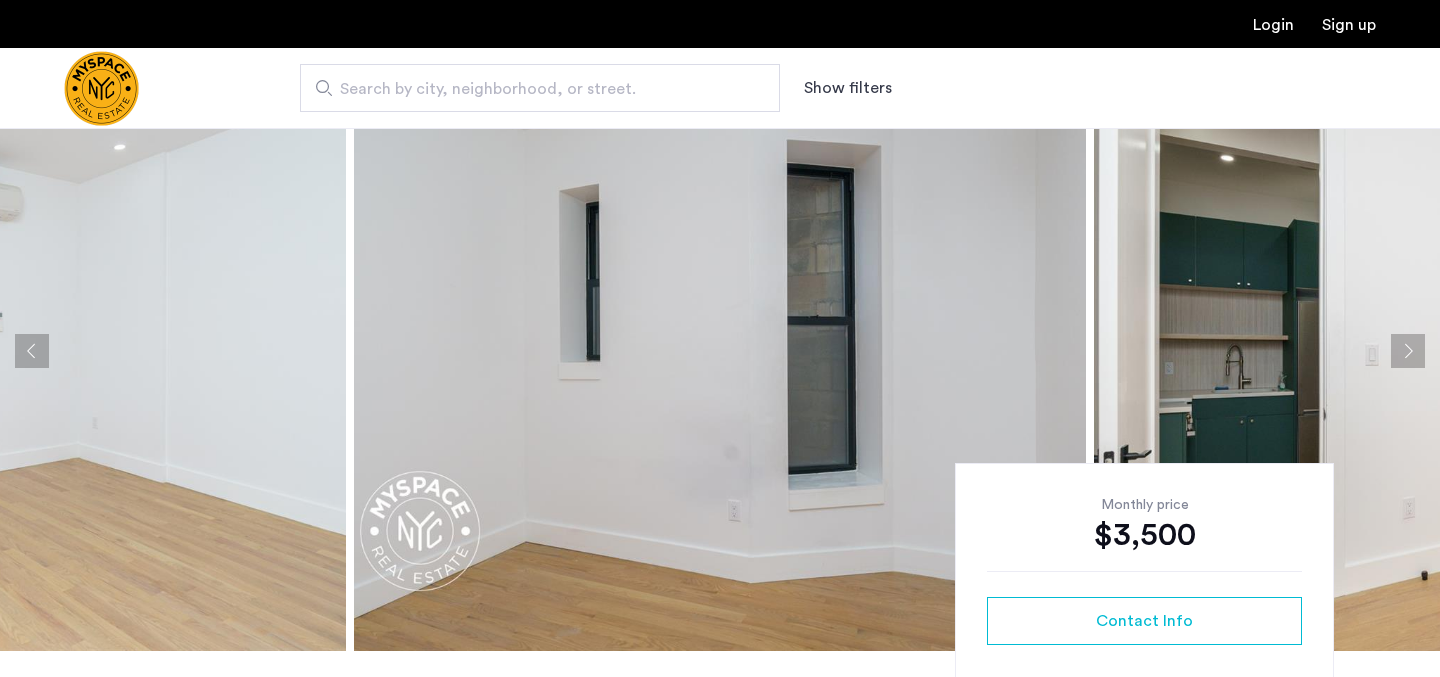click 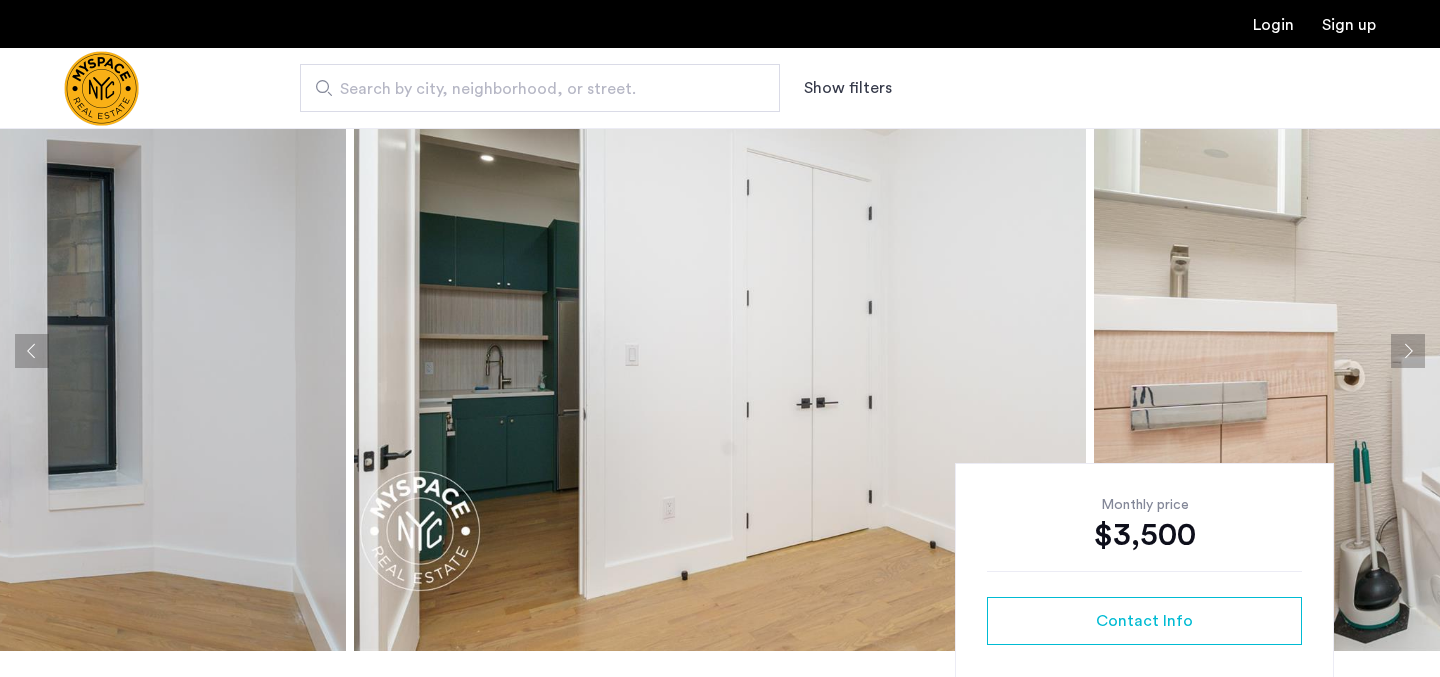 click 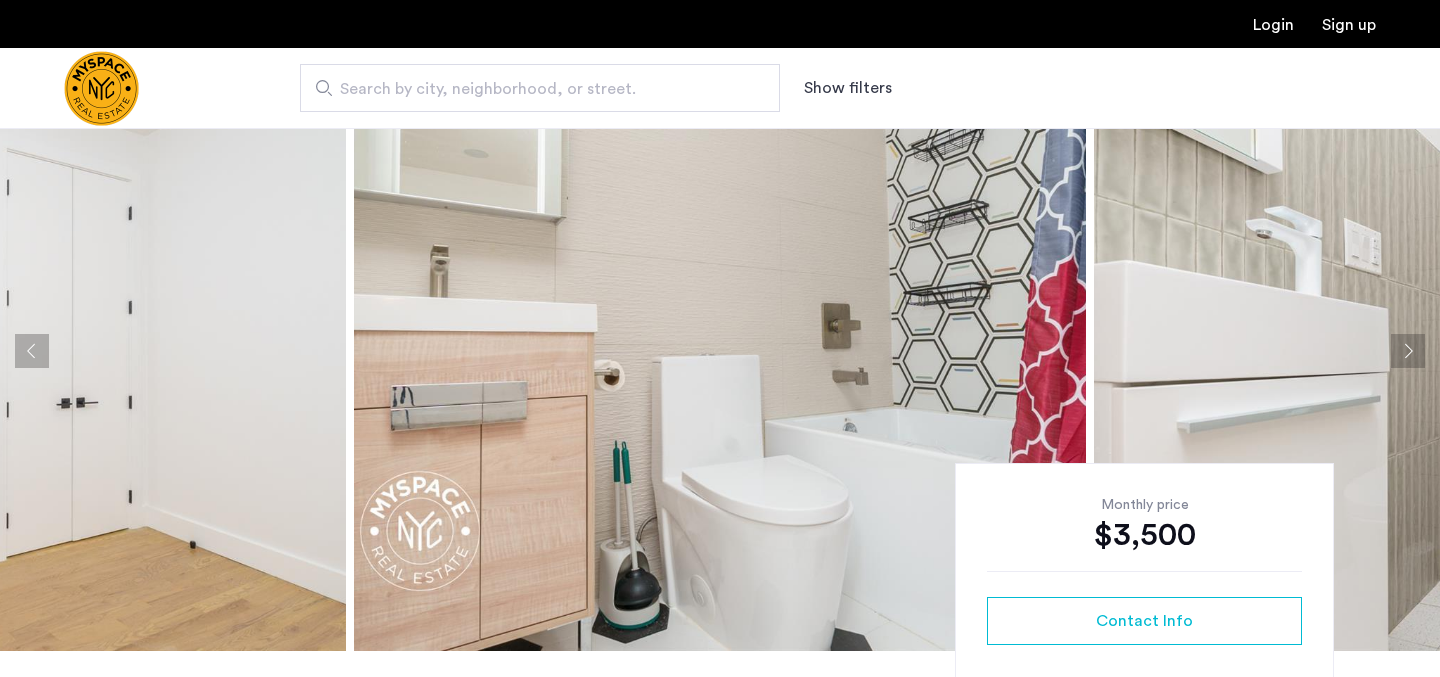 click 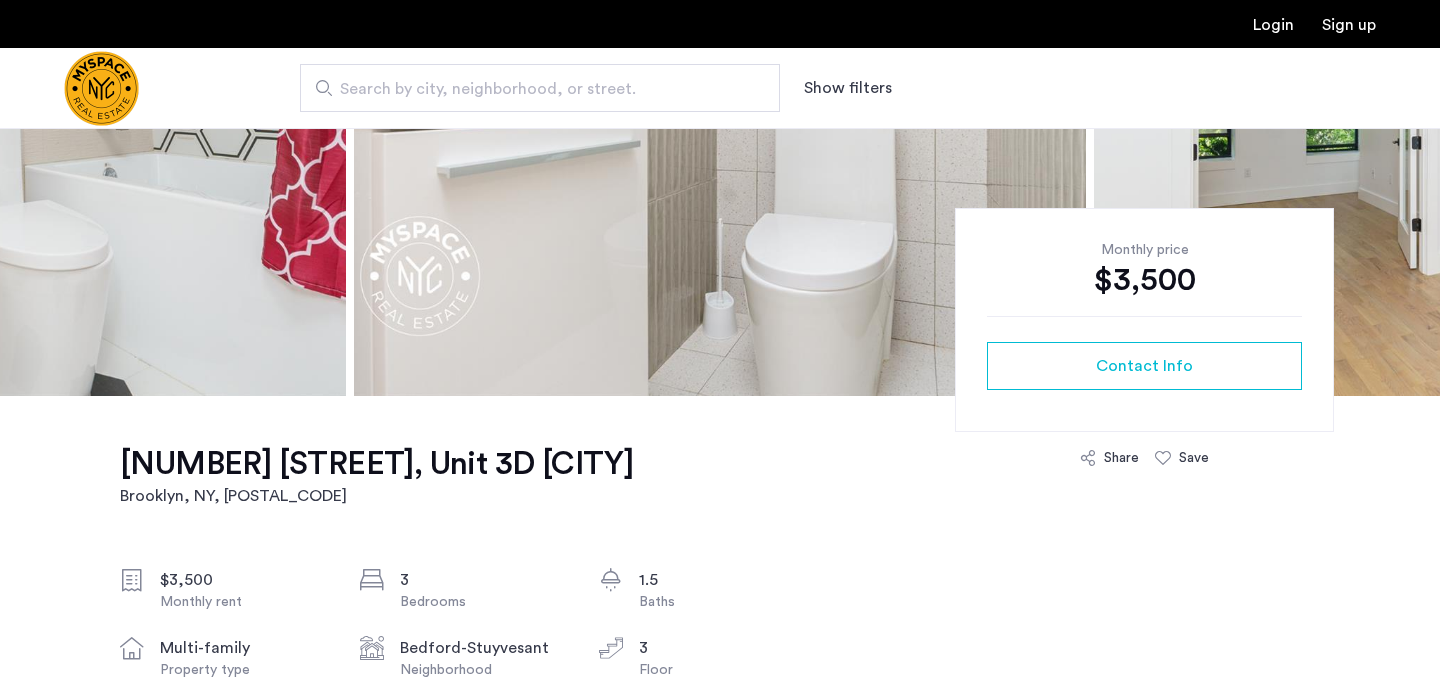 scroll, scrollTop: 240, scrollLeft: 0, axis: vertical 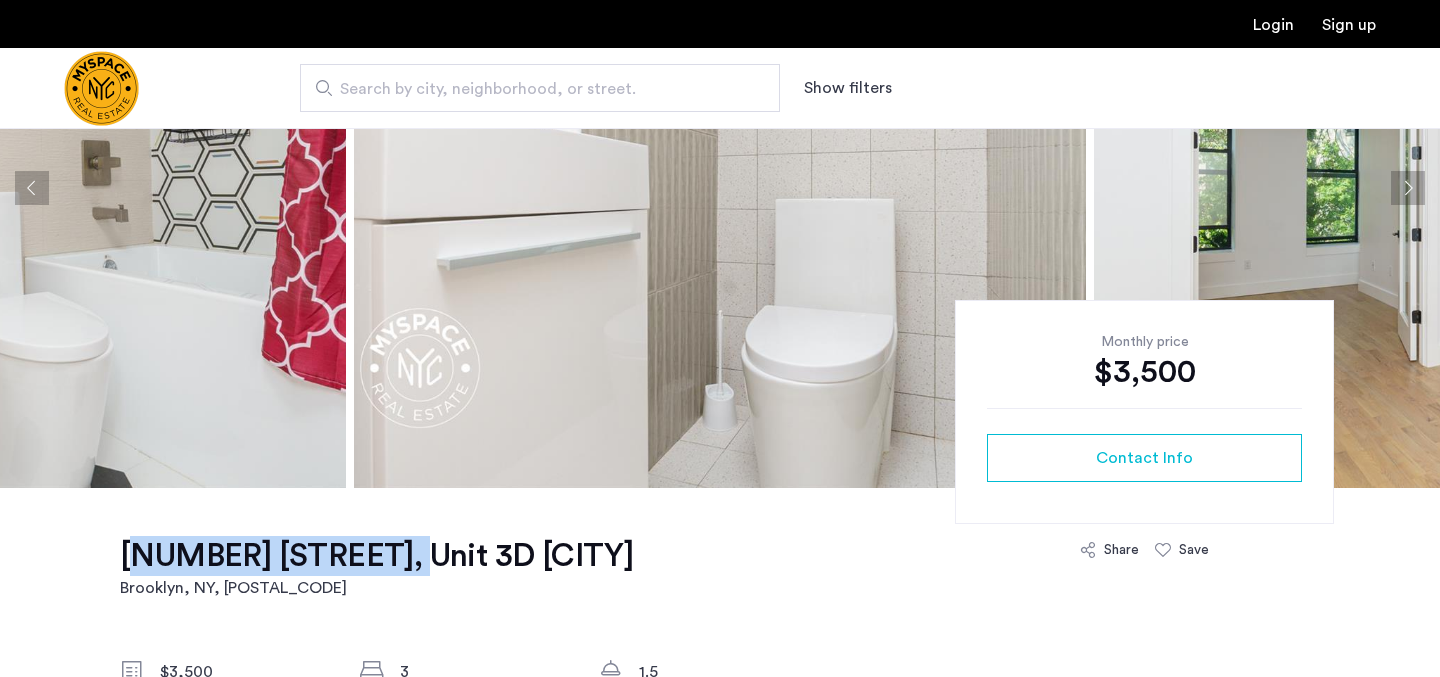 drag, startPoint x: 102, startPoint y: 545, endPoint x: 409, endPoint y: 559, distance: 307.31906 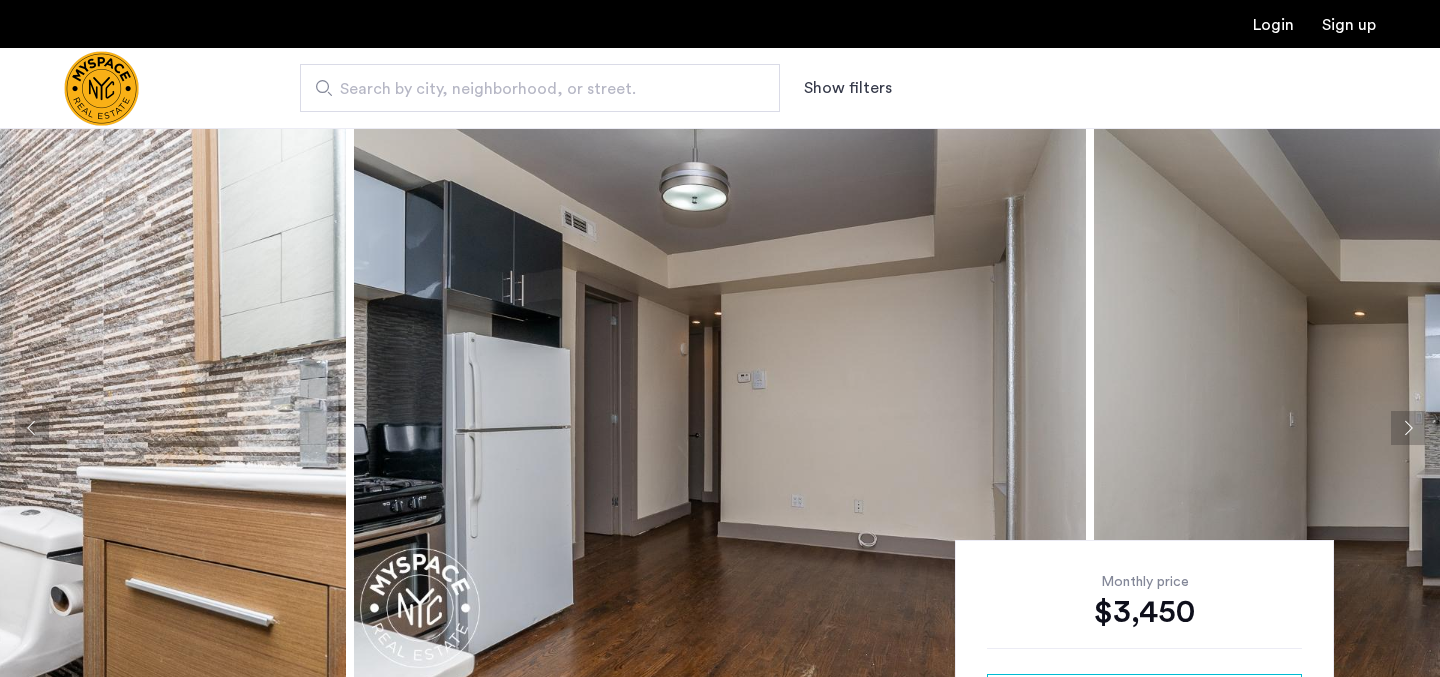 scroll, scrollTop: 0, scrollLeft: 0, axis: both 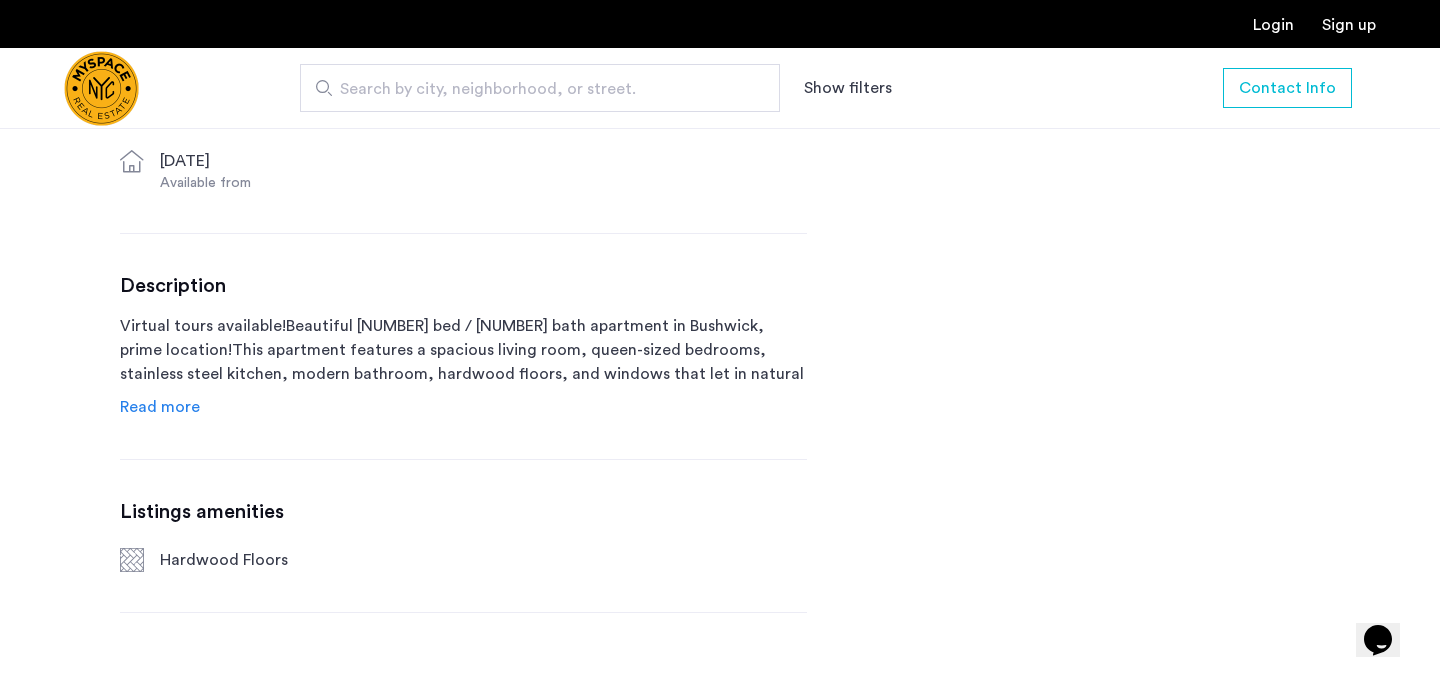 click on "Read more" 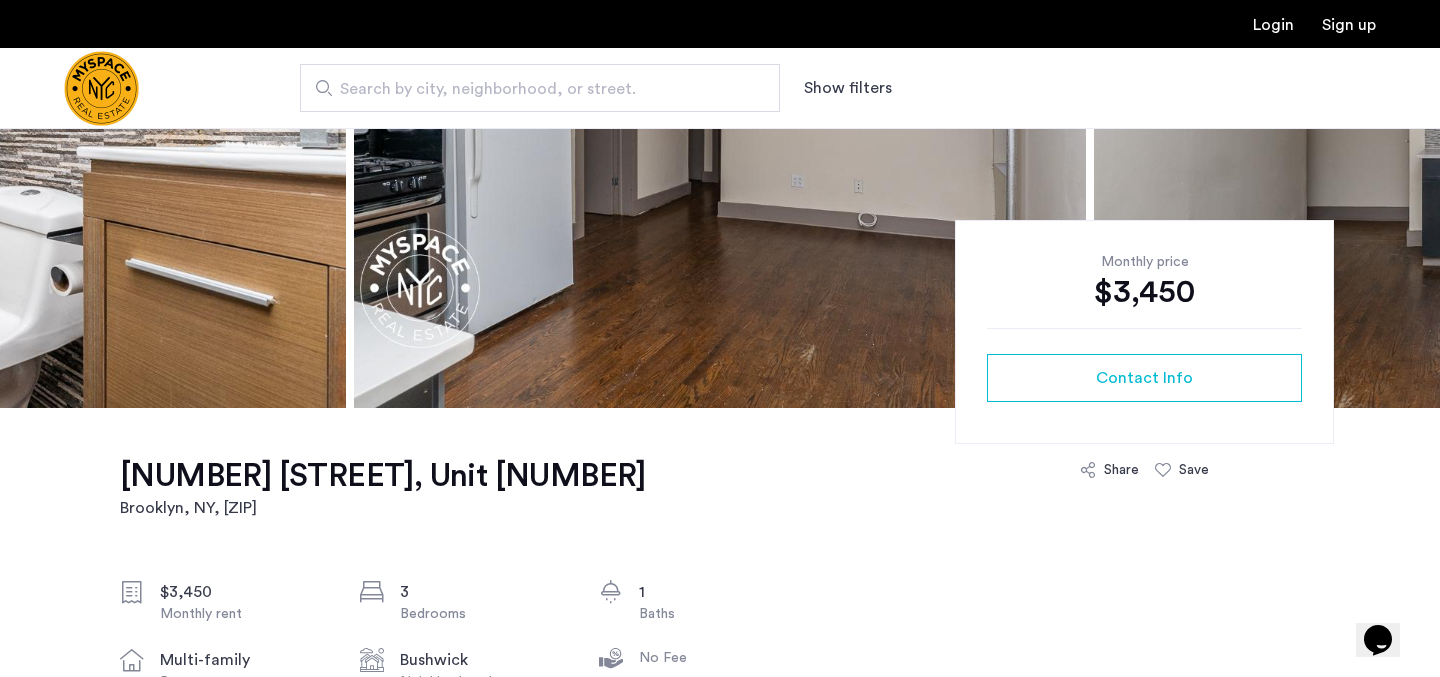 scroll, scrollTop: 330, scrollLeft: 0, axis: vertical 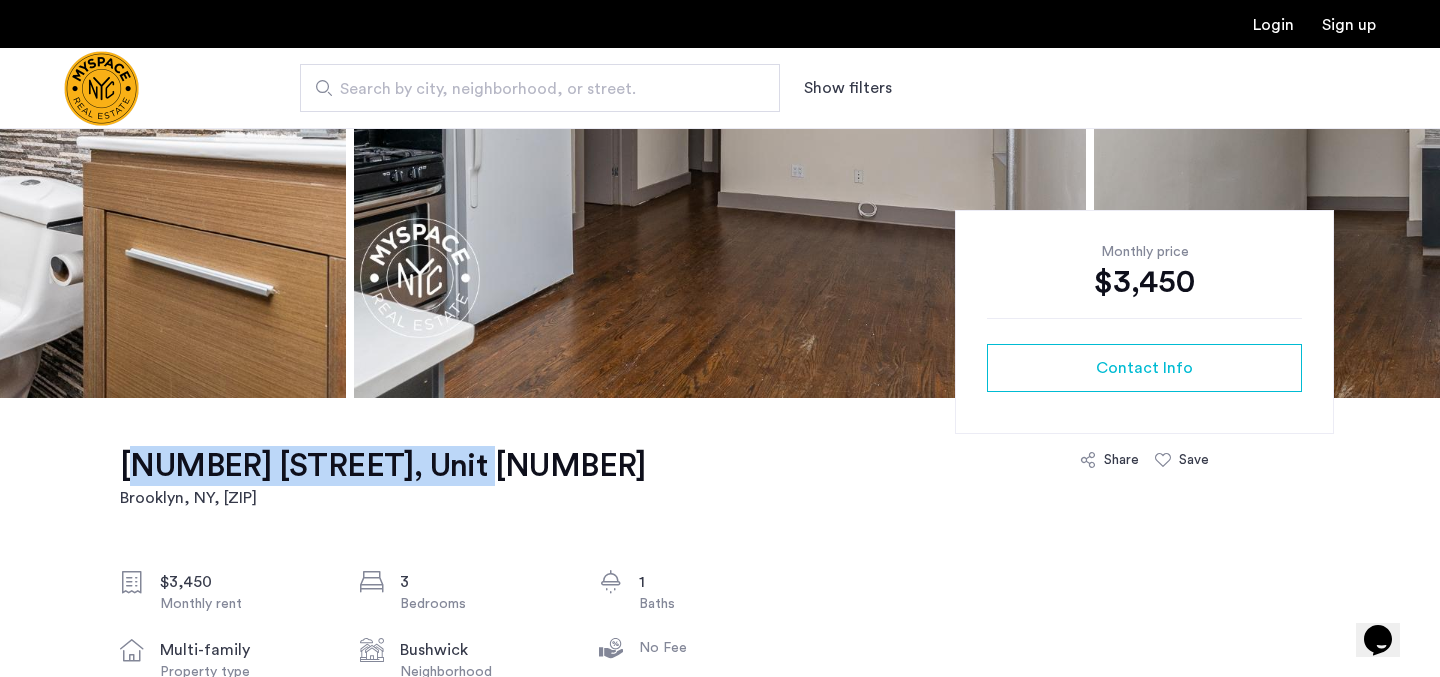 copy on "[NUMBER] [STREET], Unit" 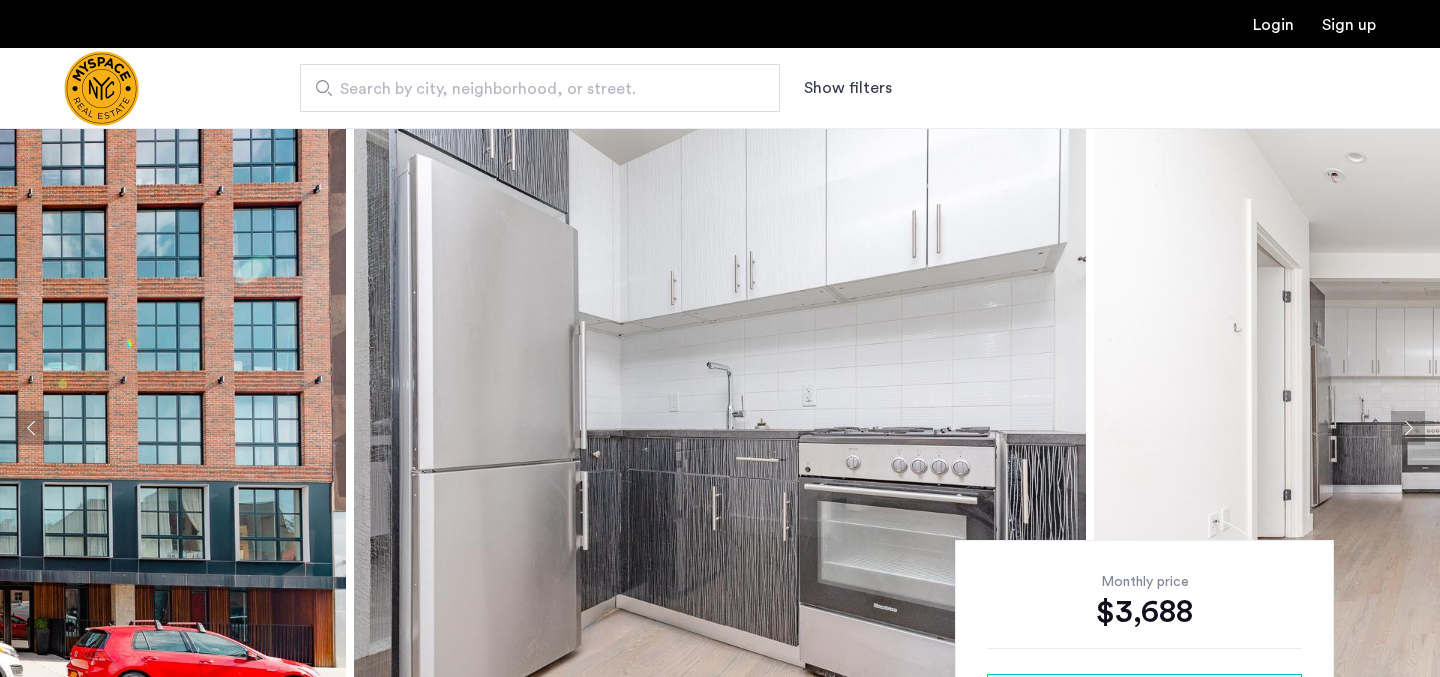 scroll, scrollTop: 0, scrollLeft: 0, axis: both 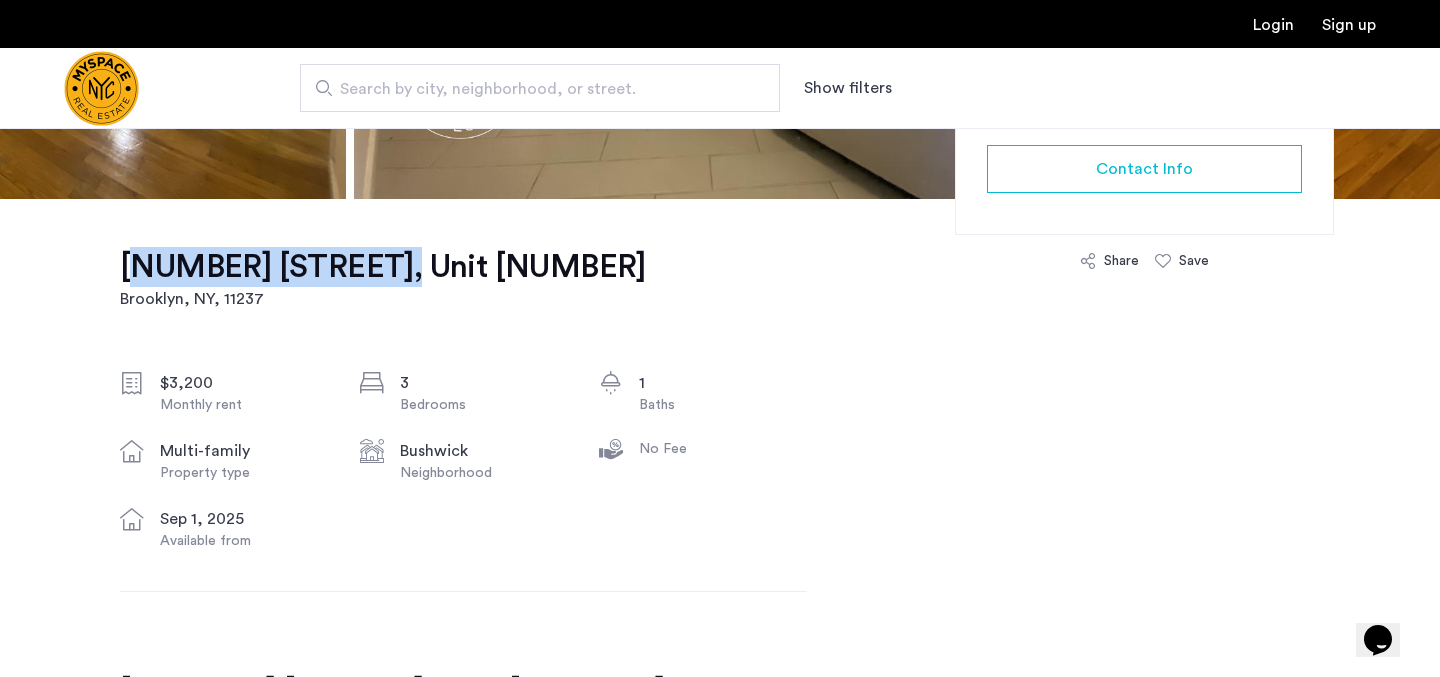 drag, startPoint x: 94, startPoint y: 266, endPoint x: 349, endPoint y: 261, distance: 255.04901 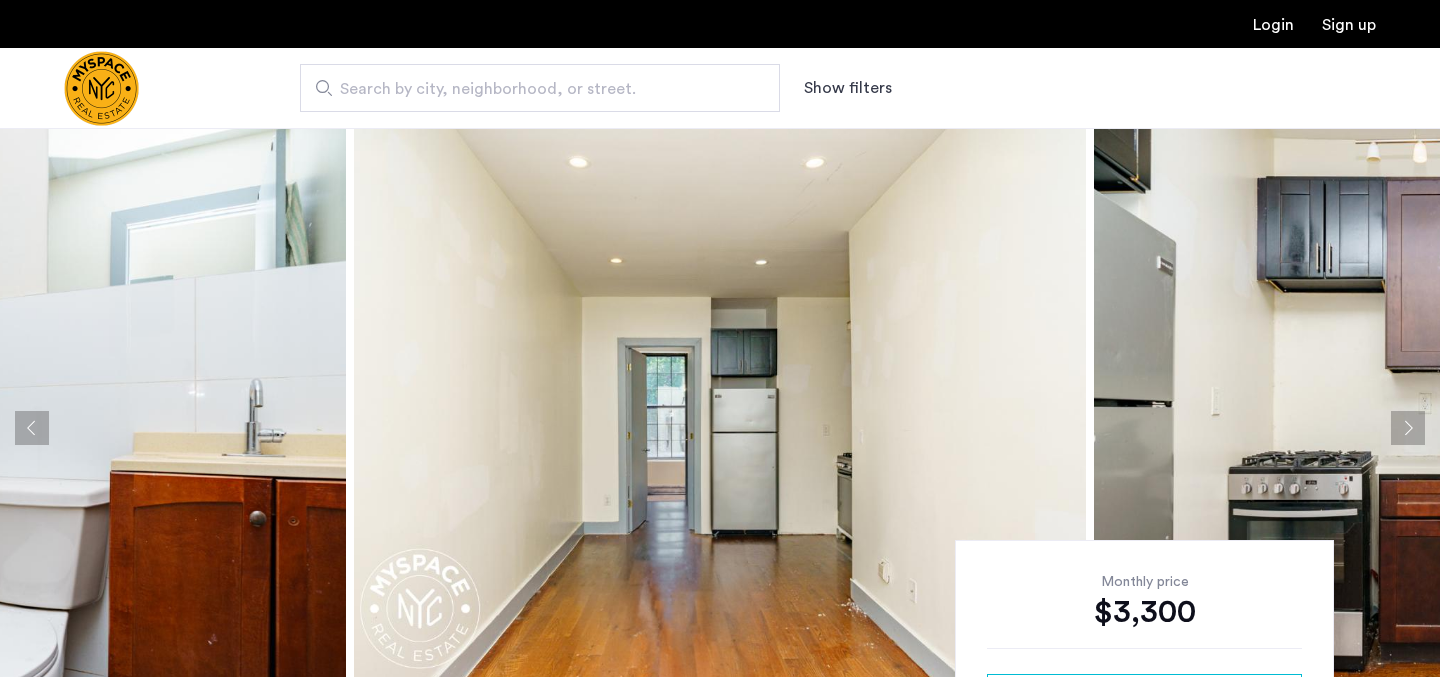 scroll, scrollTop: 0, scrollLeft: 0, axis: both 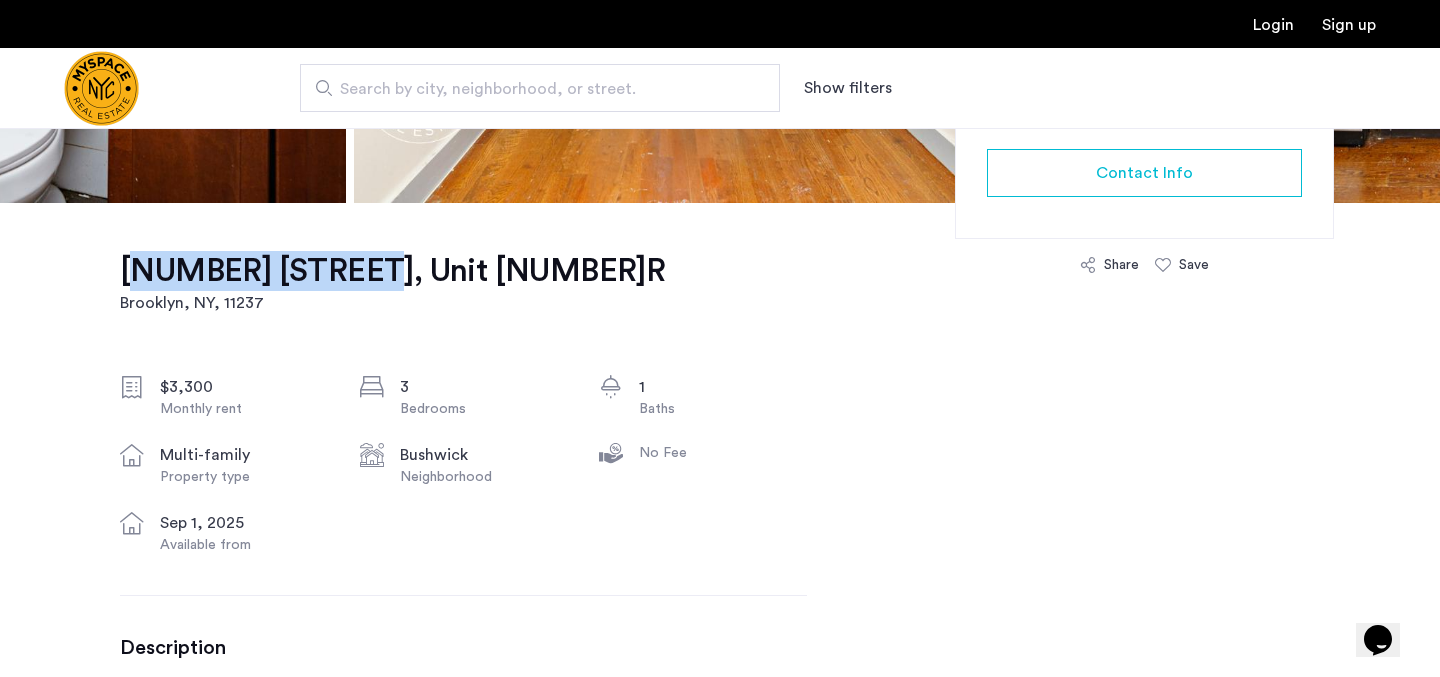 copy on "1357 Hancock St" 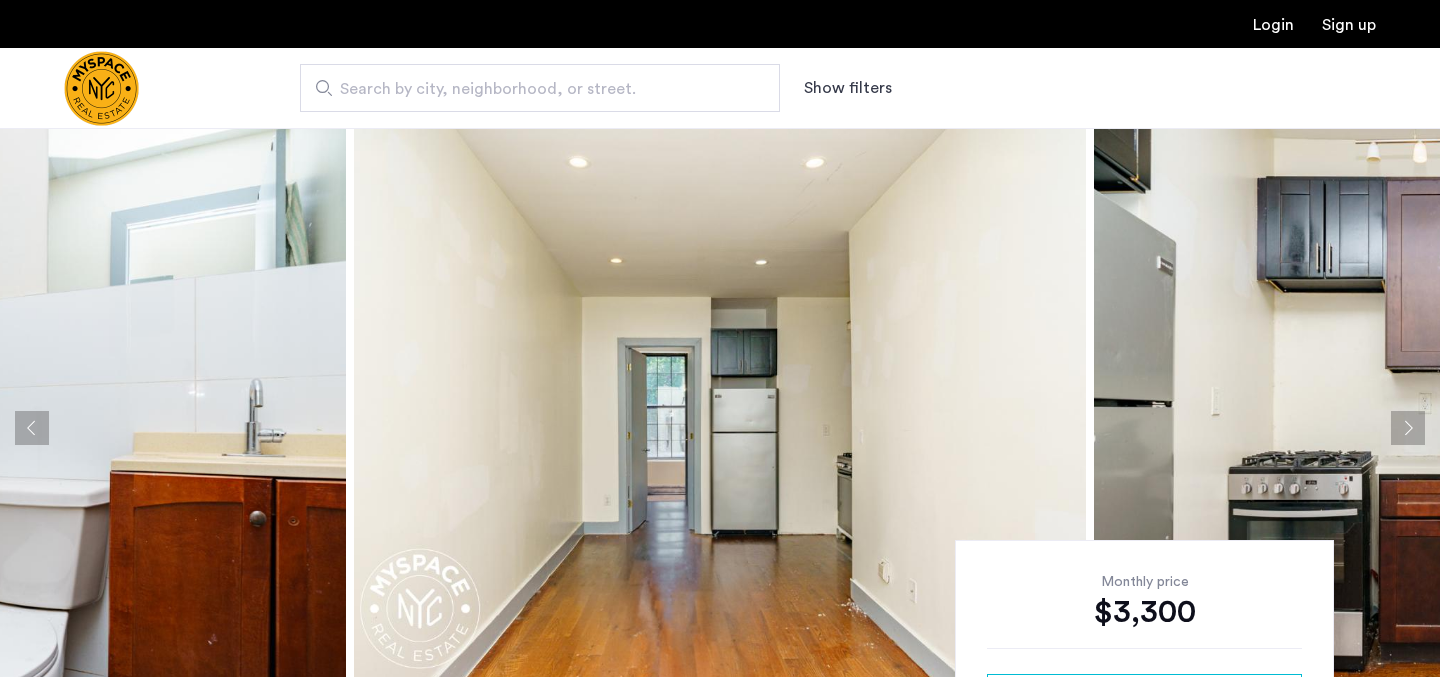 scroll, scrollTop: 0, scrollLeft: 0, axis: both 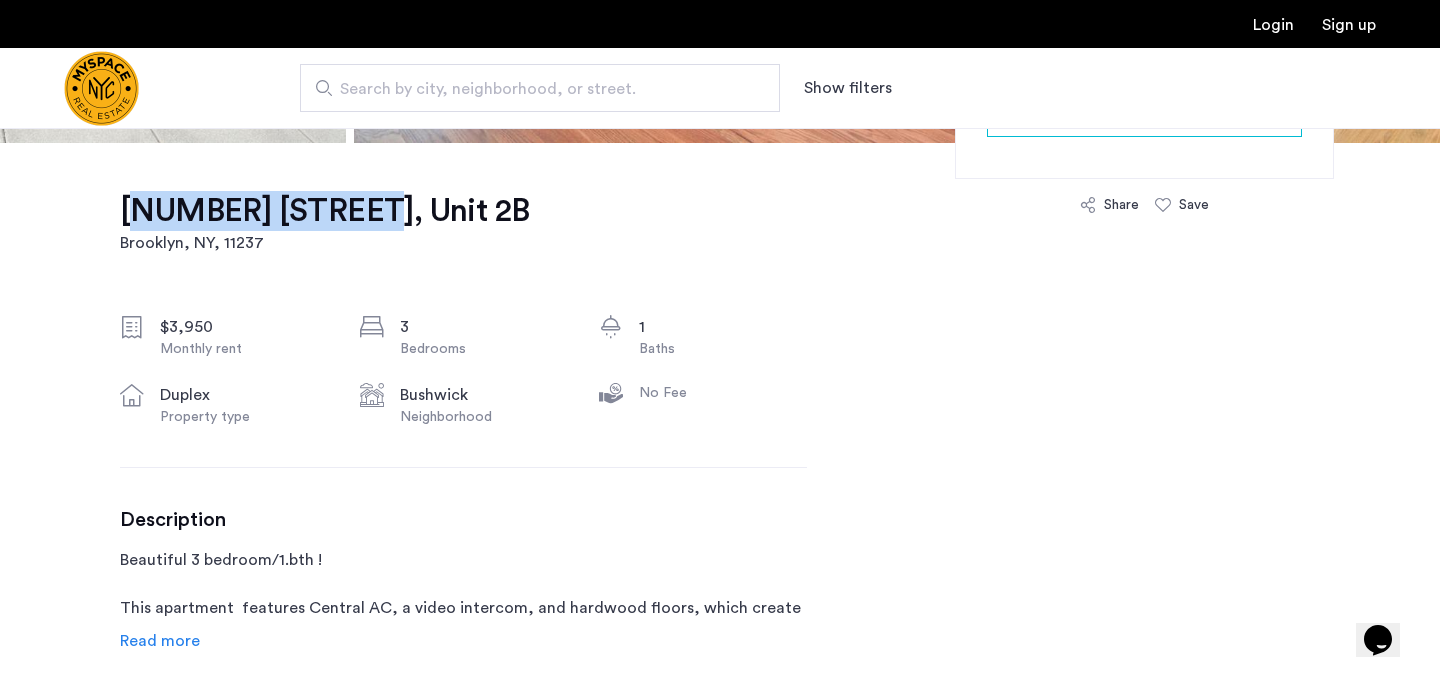 drag, startPoint x: 99, startPoint y: 205, endPoint x: 358, endPoint y: 203, distance: 259.00772 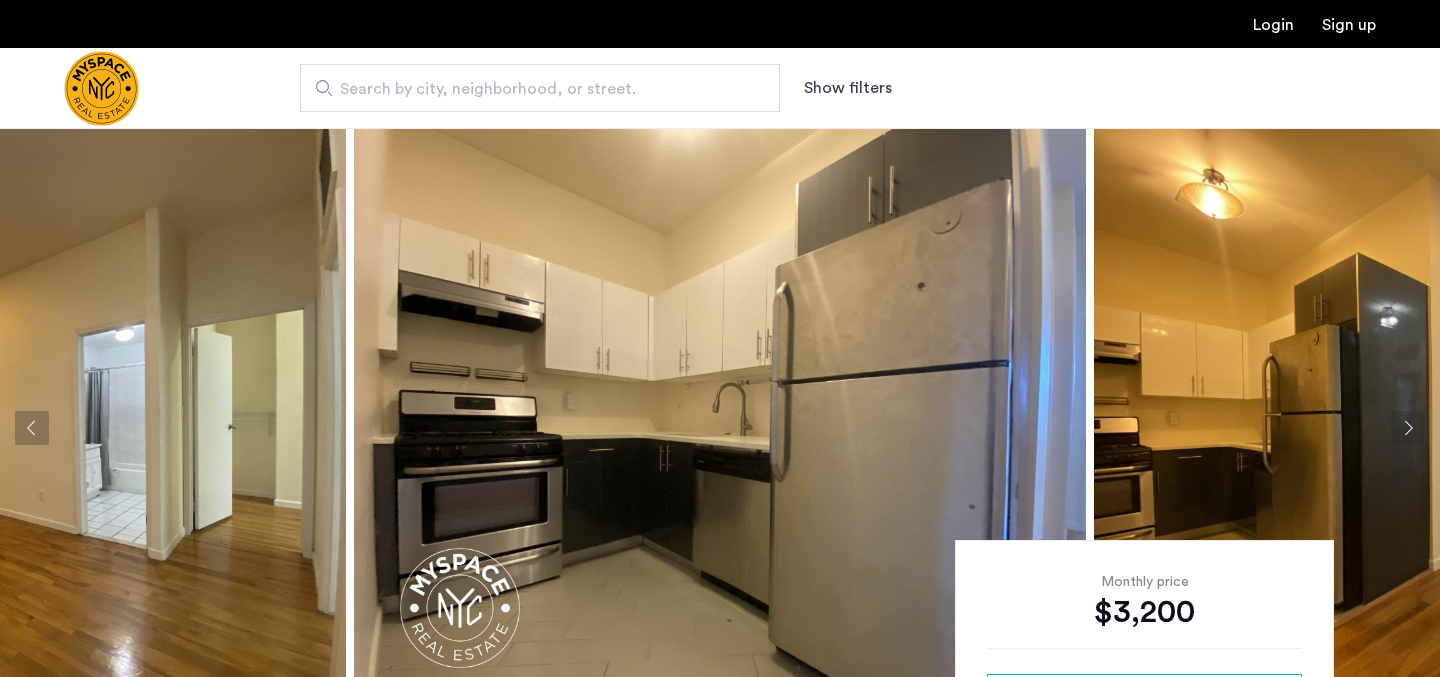 scroll, scrollTop: 0, scrollLeft: 0, axis: both 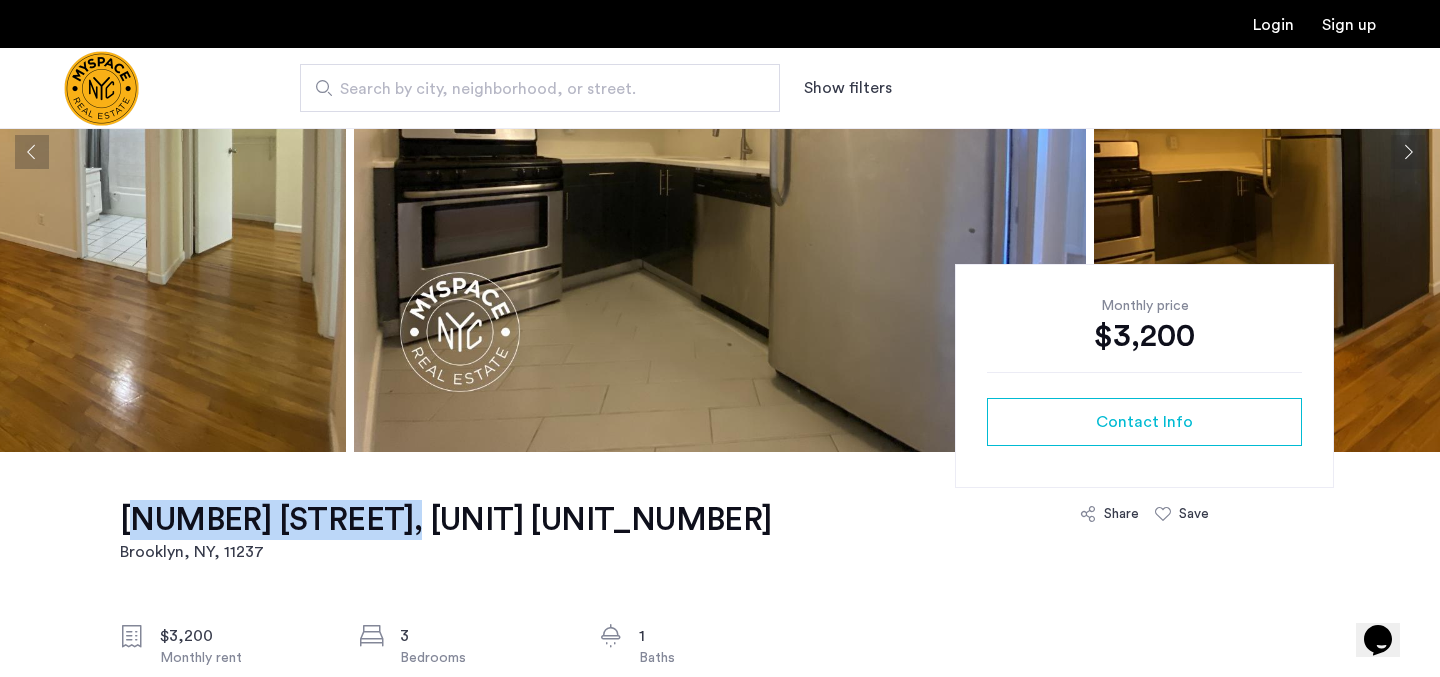 copy on "[NUMBER] [STREET]," 